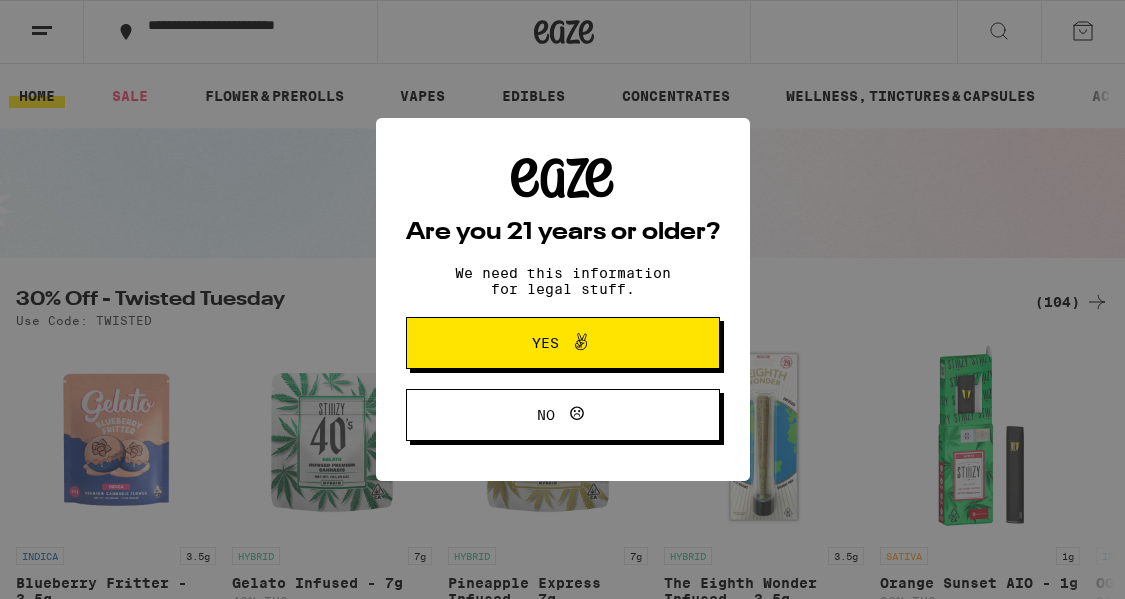 scroll, scrollTop: 0, scrollLeft: 0, axis: both 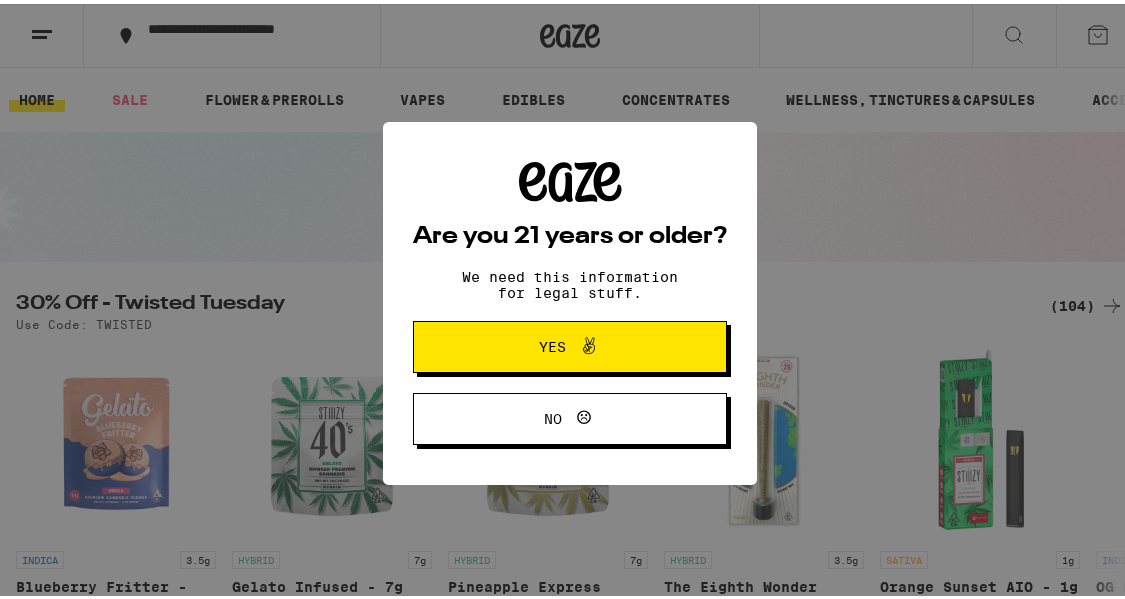 click on "Yes" at bounding box center [570, 343] 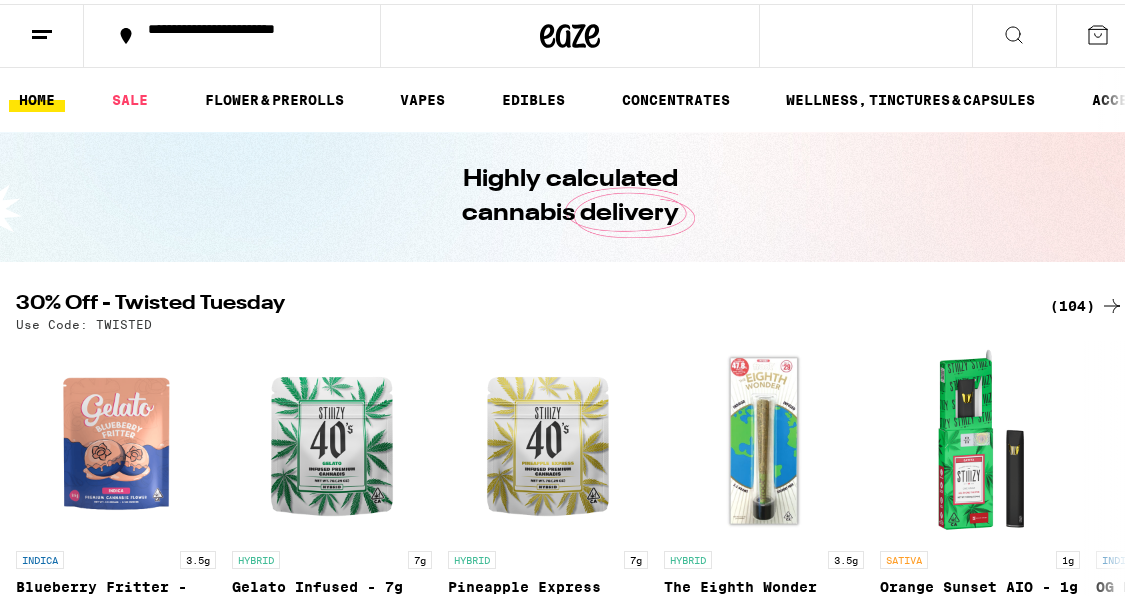 scroll, scrollTop: 0, scrollLeft: 0, axis: both 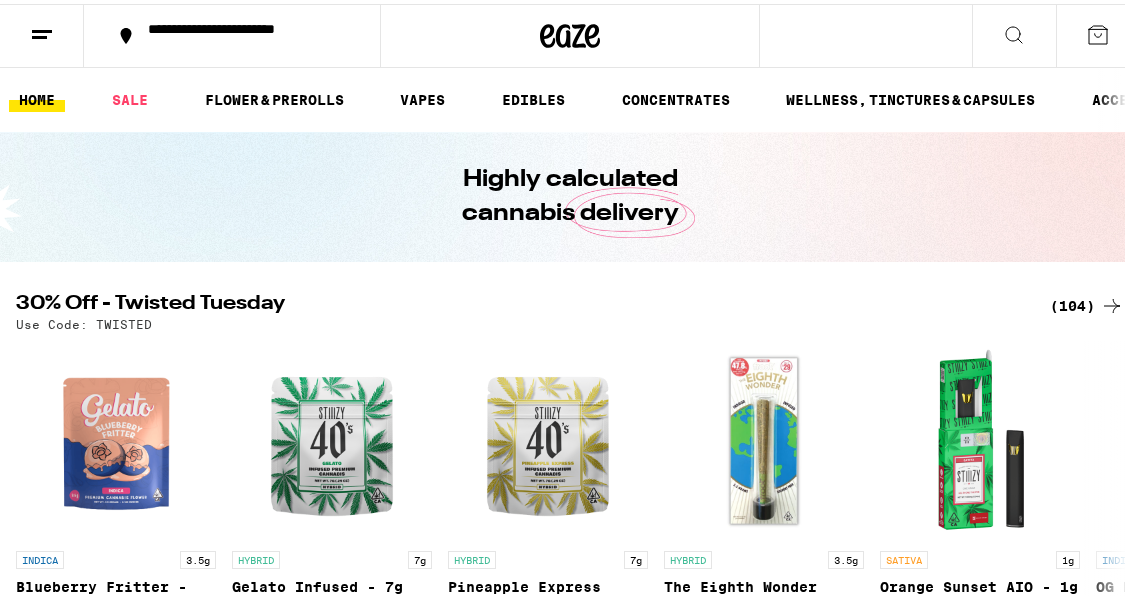 click on "(104)" at bounding box center [1087, 302] 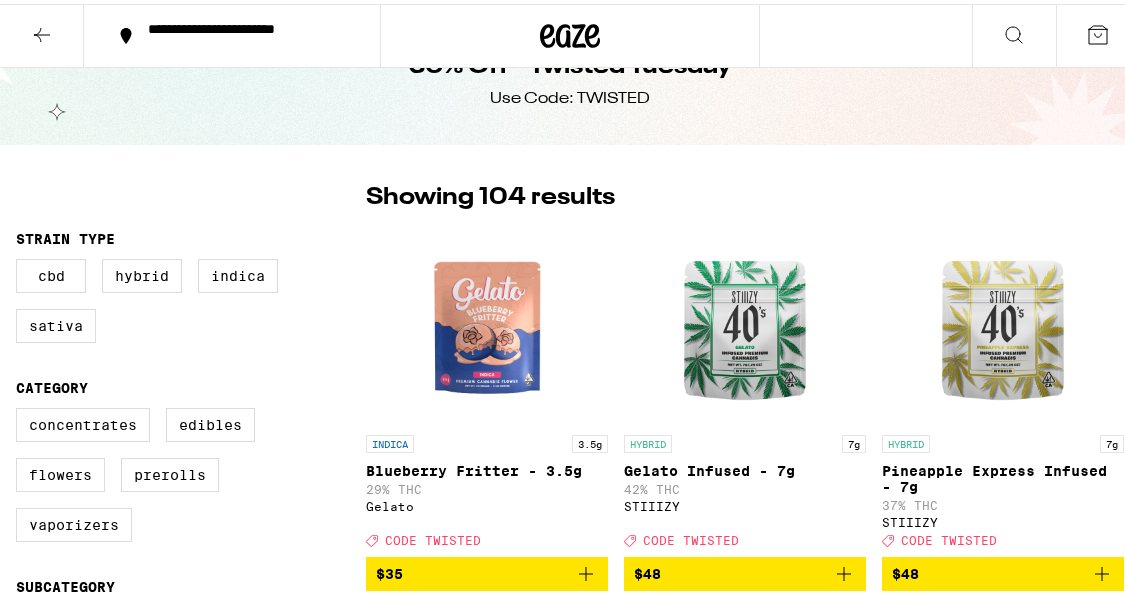 scroll, scrollTop: 207, scrollLeft: 0, axis: vertical 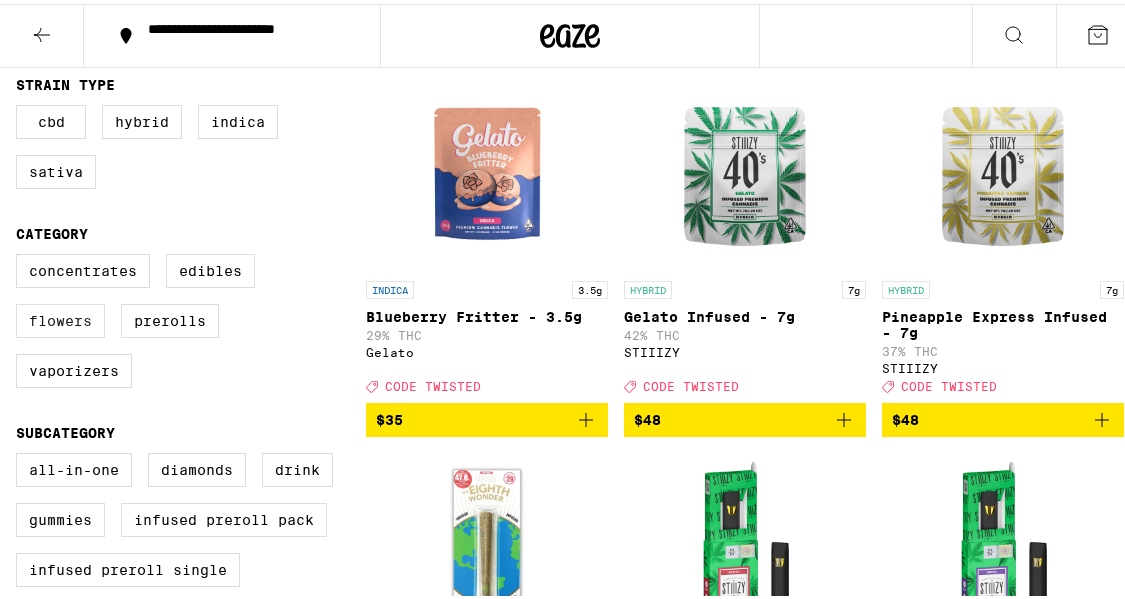 click on "Flowers" at bounding box center [60, 317] 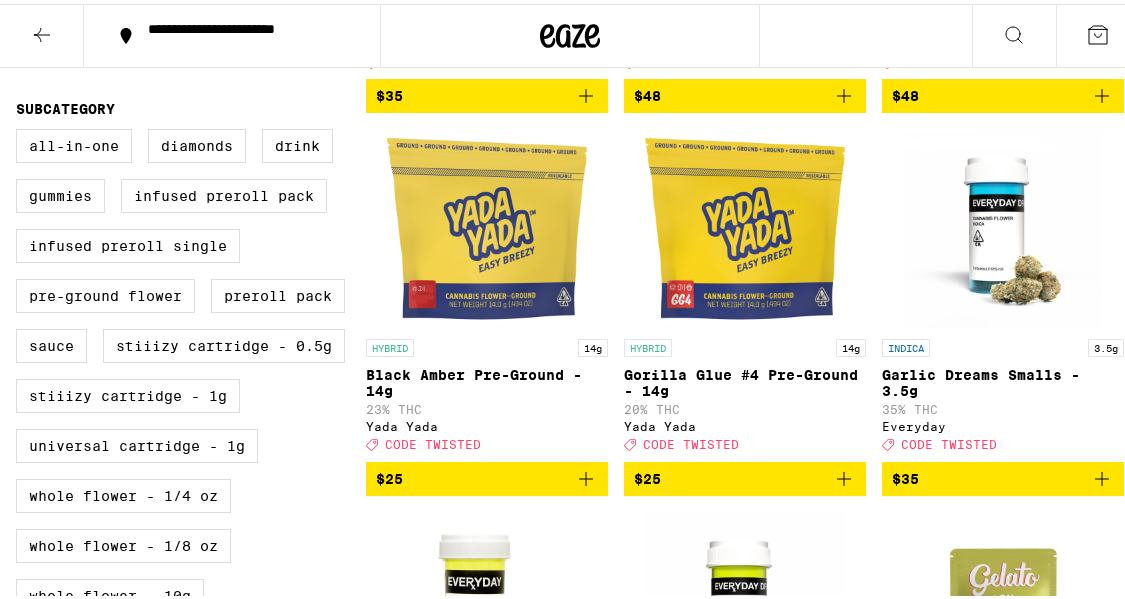 scroll, scrollTop: 551, scrollLeft: 0, axis: vertical 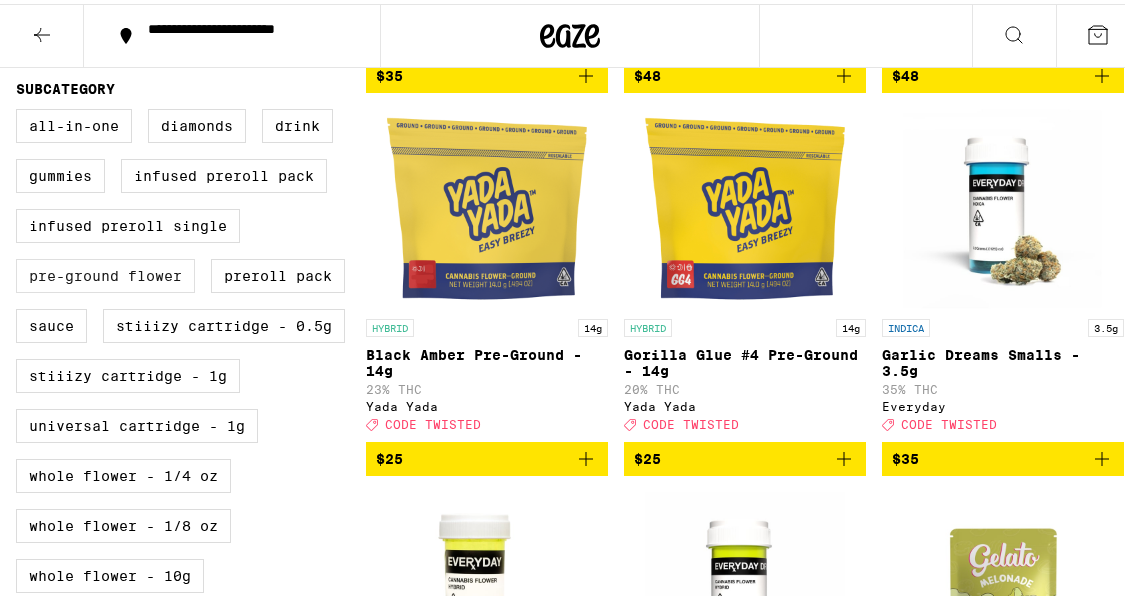 click on "Pre-ground Flower" at bounding box center (105, 272) 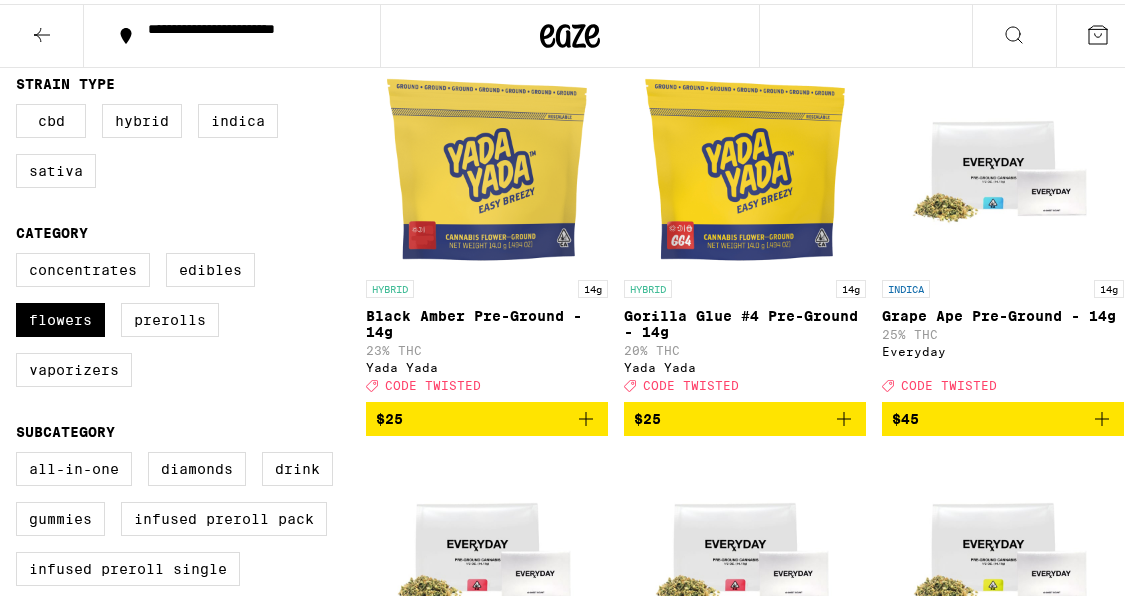scroll, scrollTop: 209, scrollLeft: 0, axis: vertical 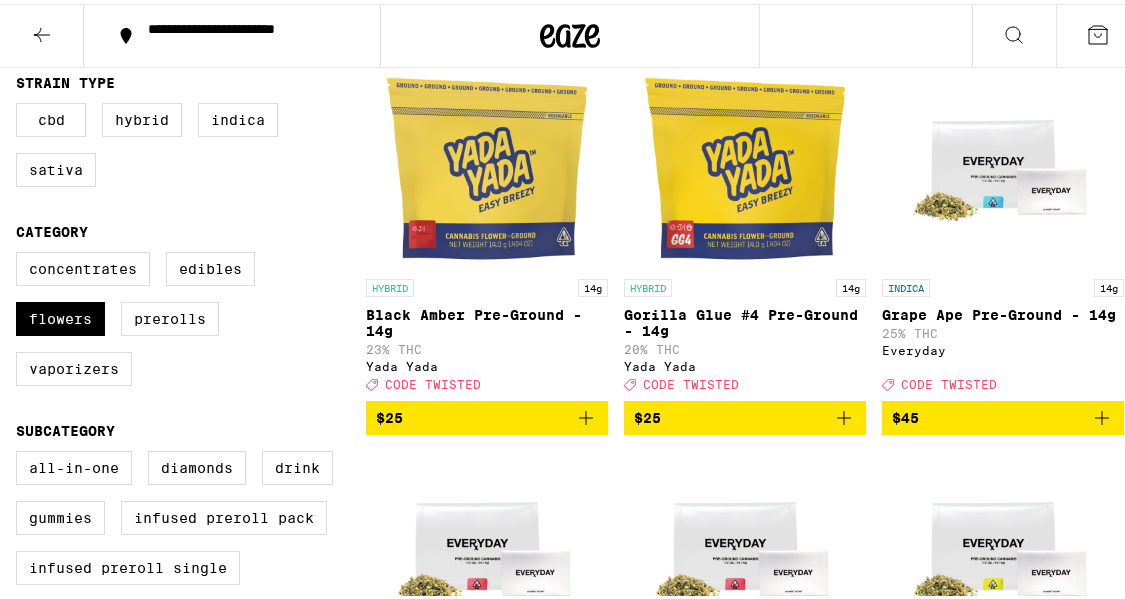 click 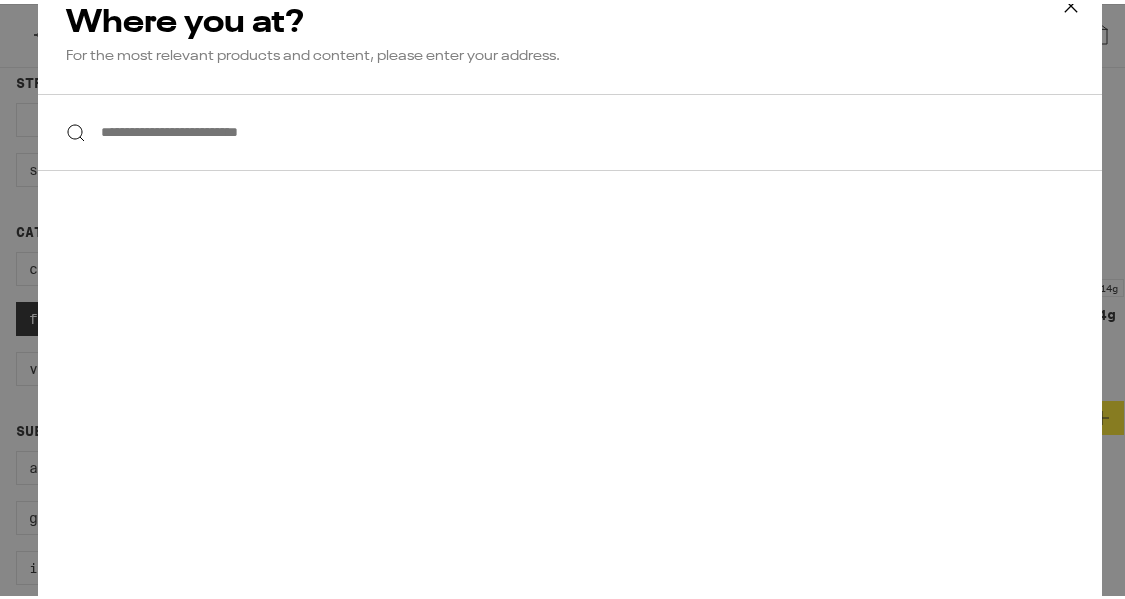 click on "**********" at bounding box center [570, 128] 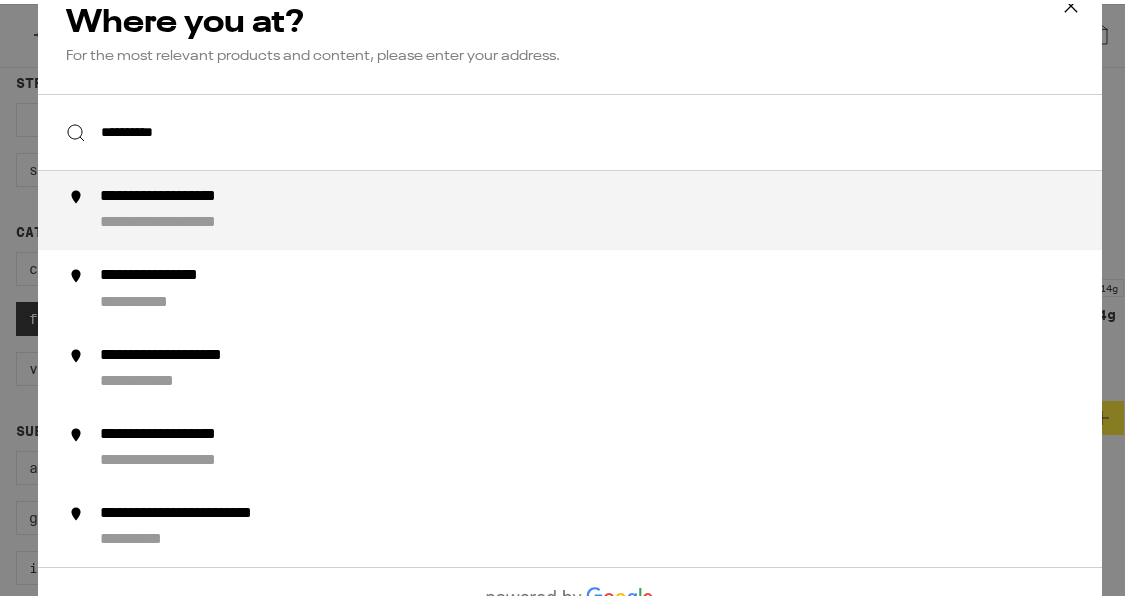 type on "**********" 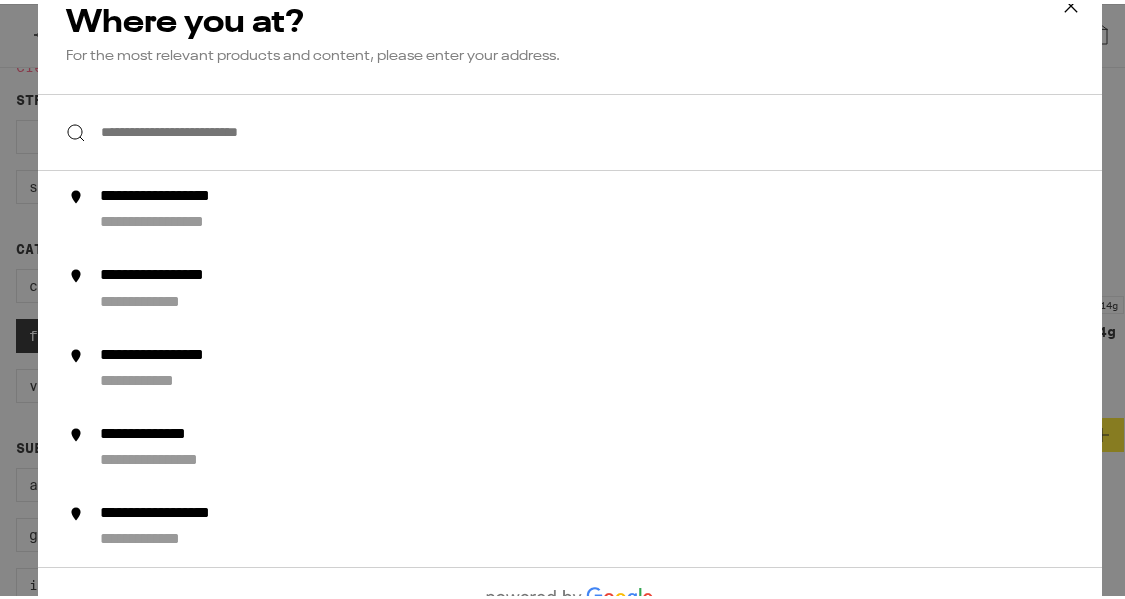 scroll, scrollTop: 196, scrollLeft: 0, axis: vertical 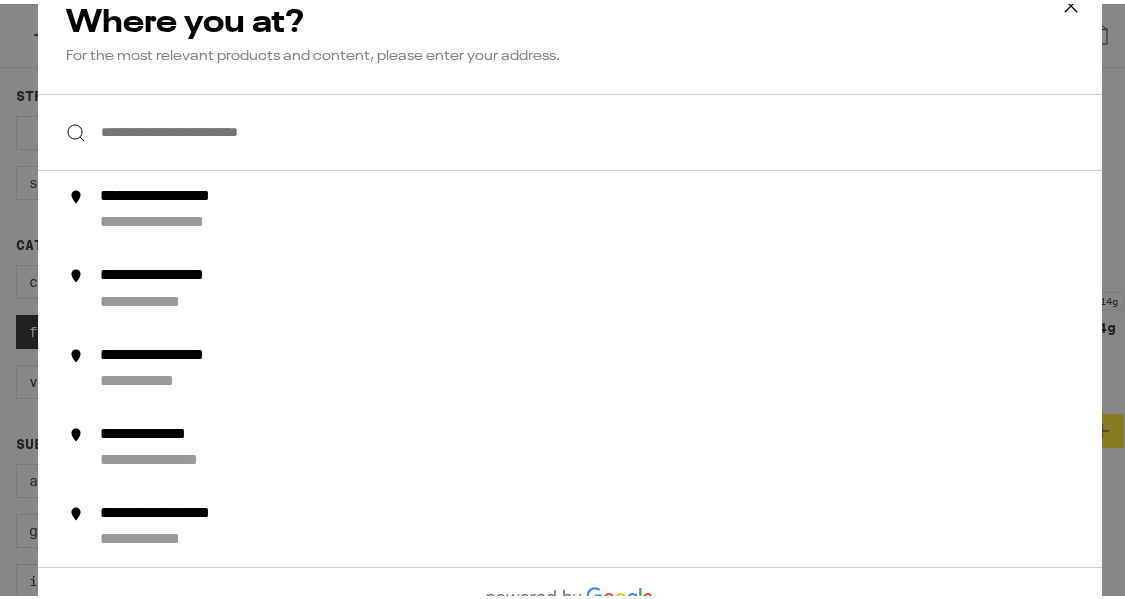 click on "**********" at bounding box center (188, 219) 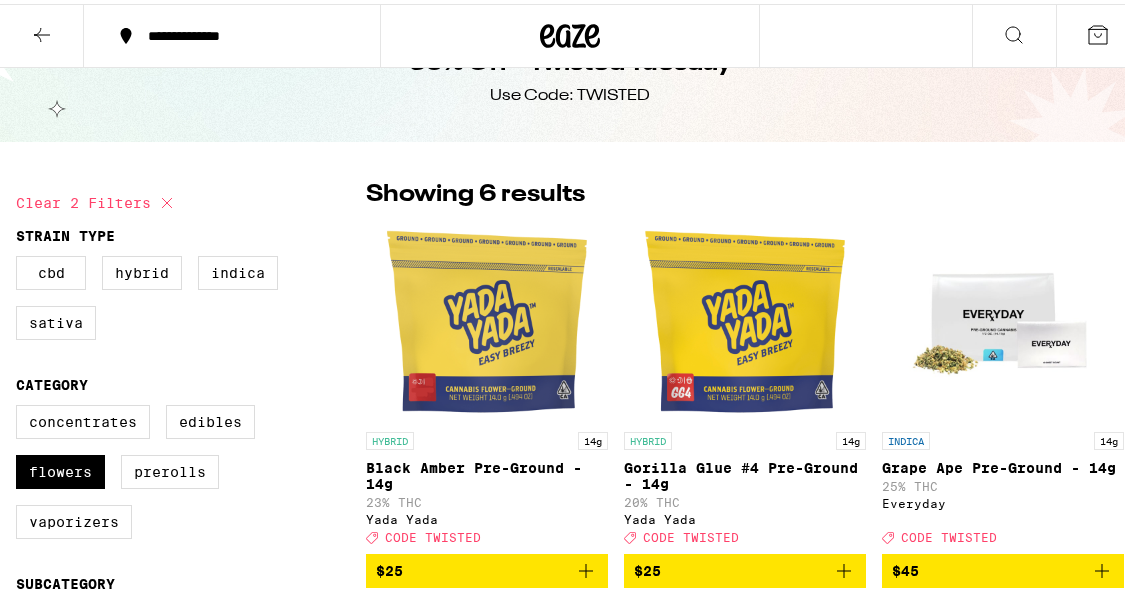 scroll, scrollTop: 57, scrollLeft: 0, axis: vertical 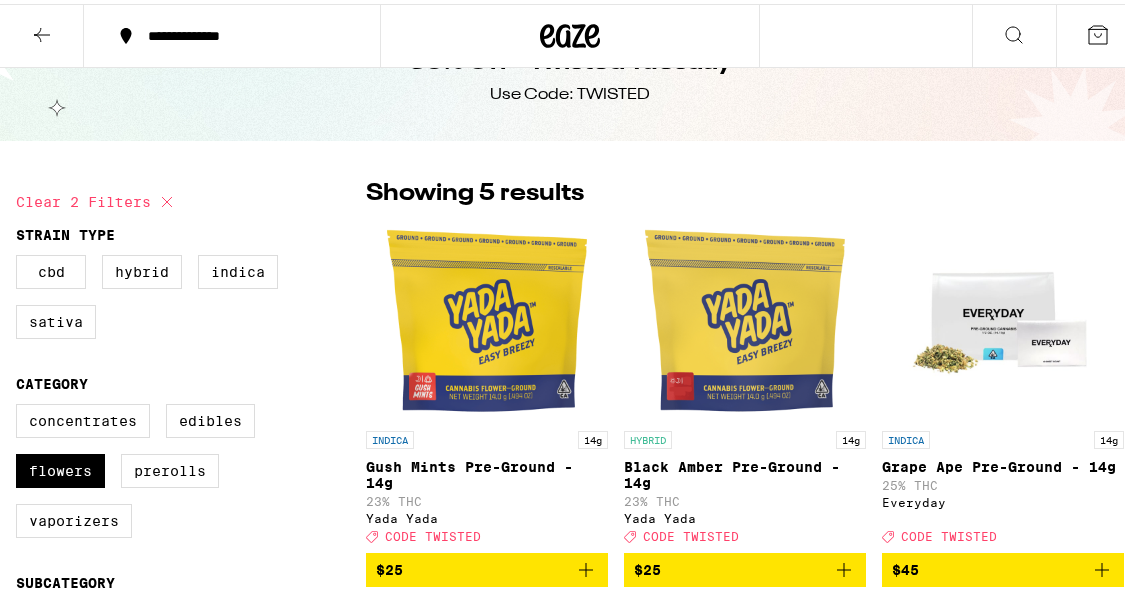 click 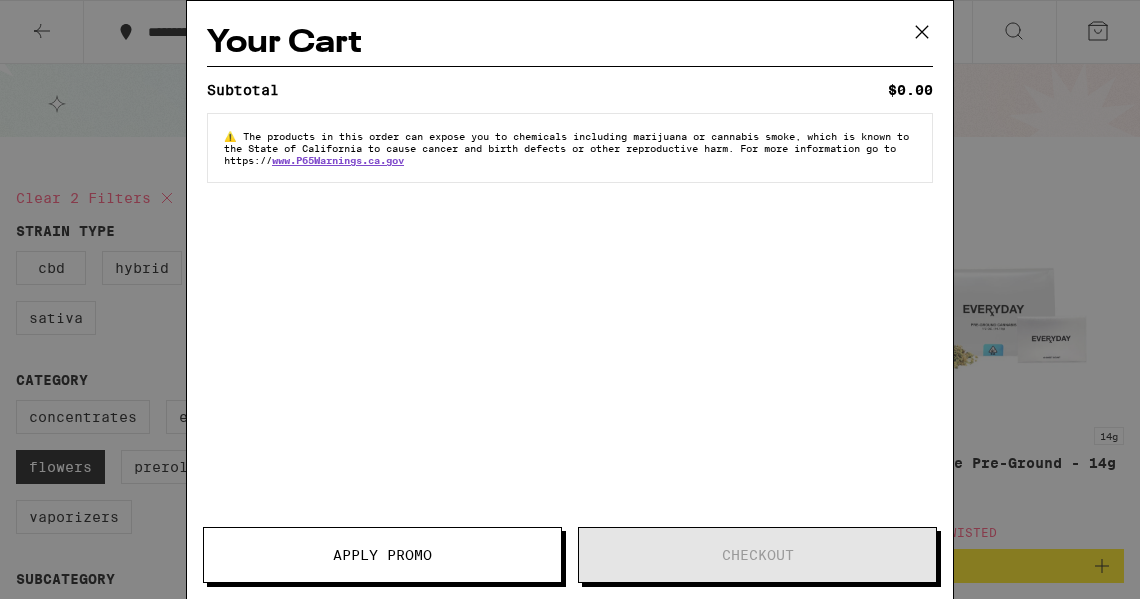 click 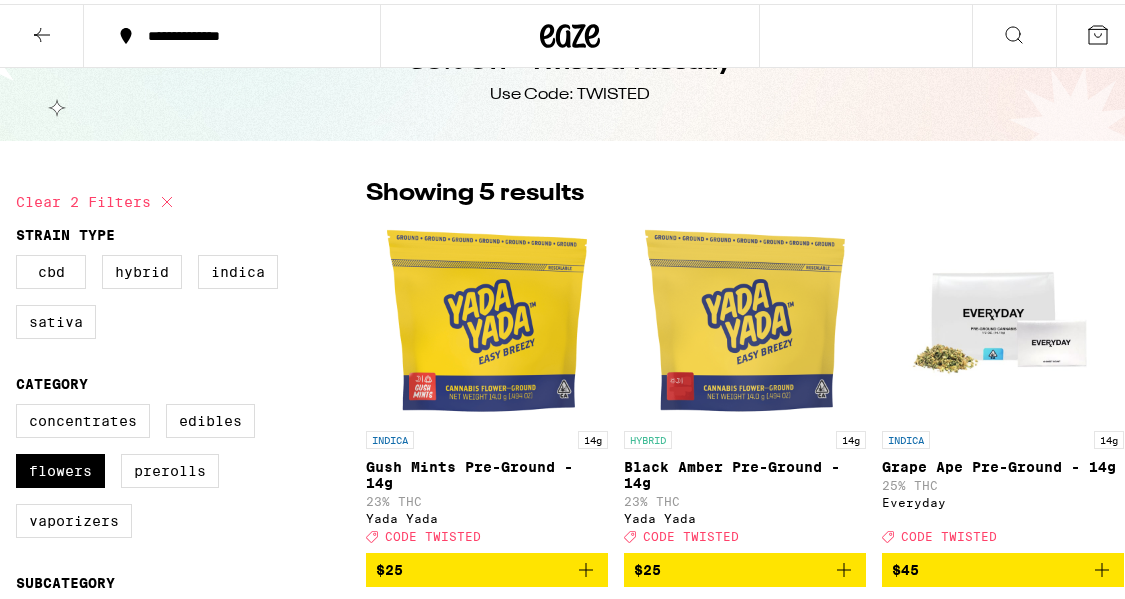 click on "**********" at bounding box center [242, 32] 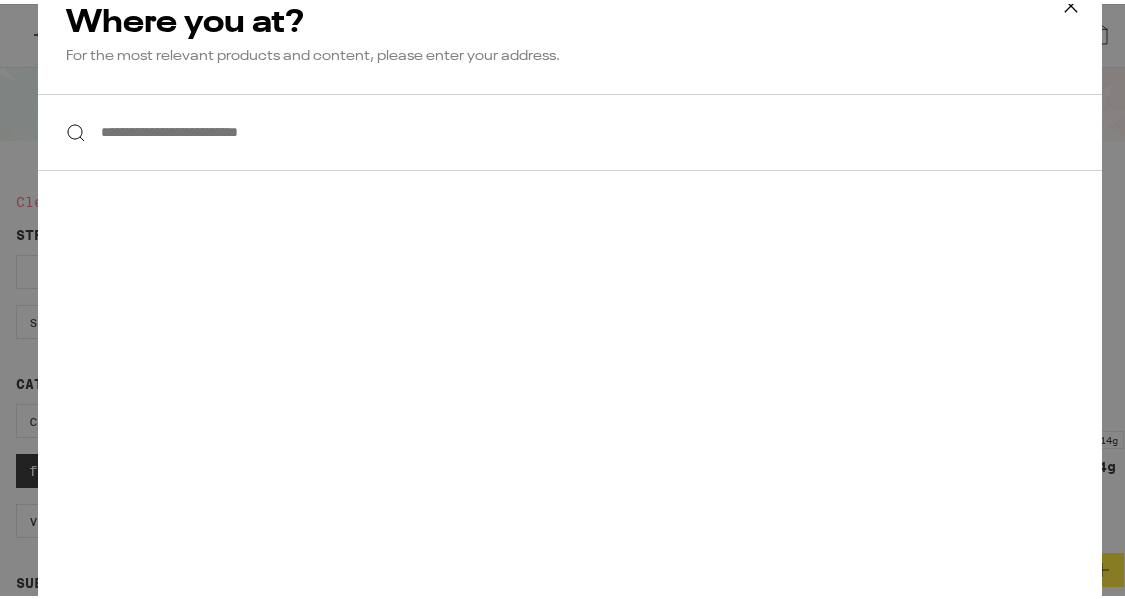 type 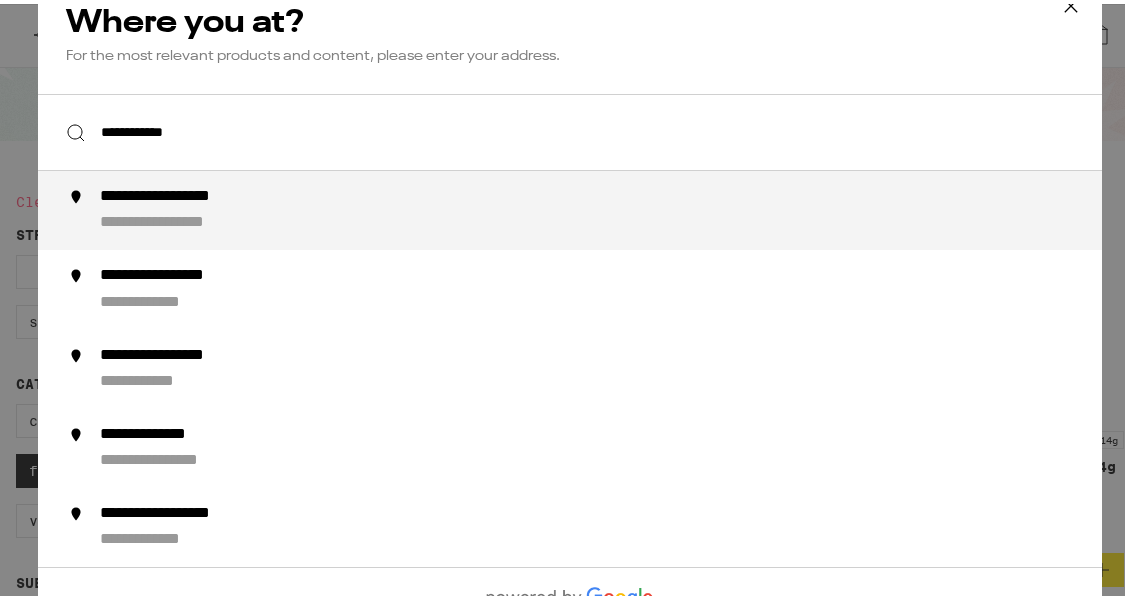 click on "**********" at bounding box center [610, 206] 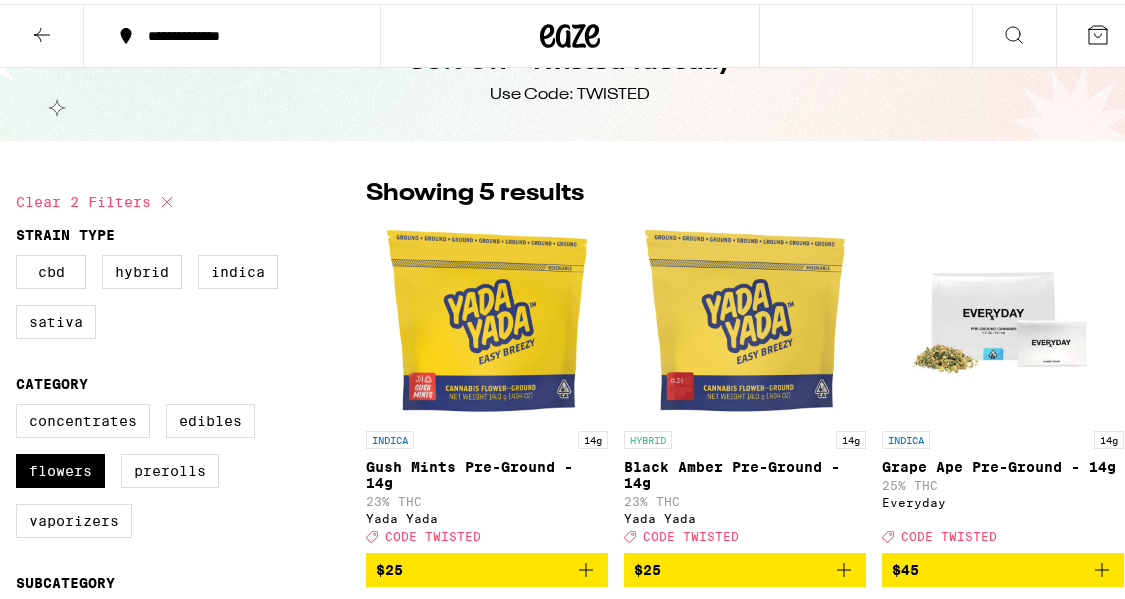 click 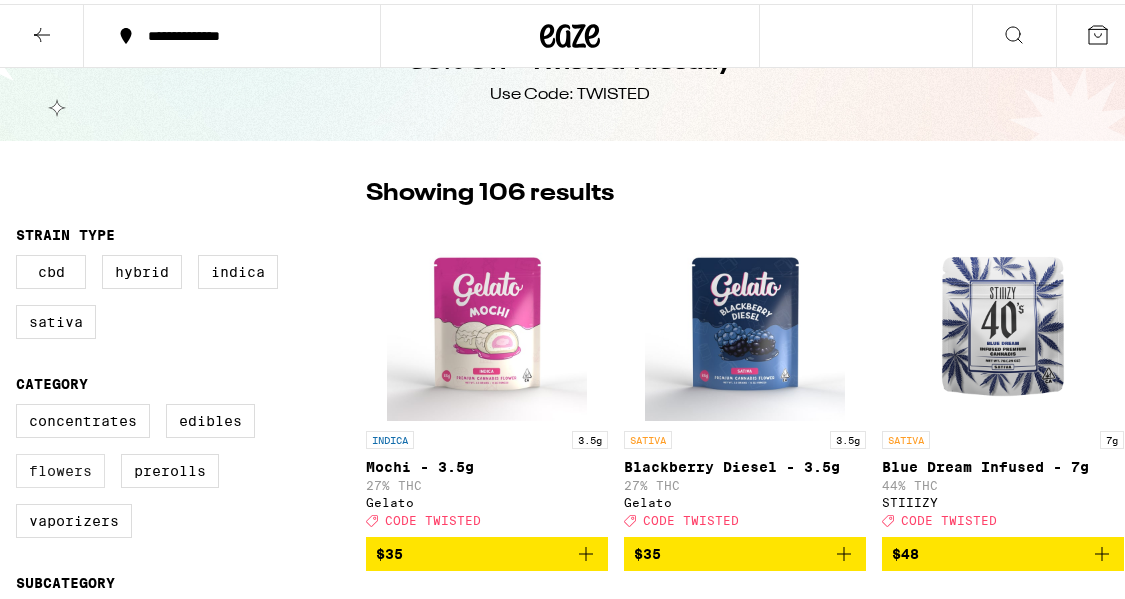 click on "Flowers" at bounding box center (60, 467) 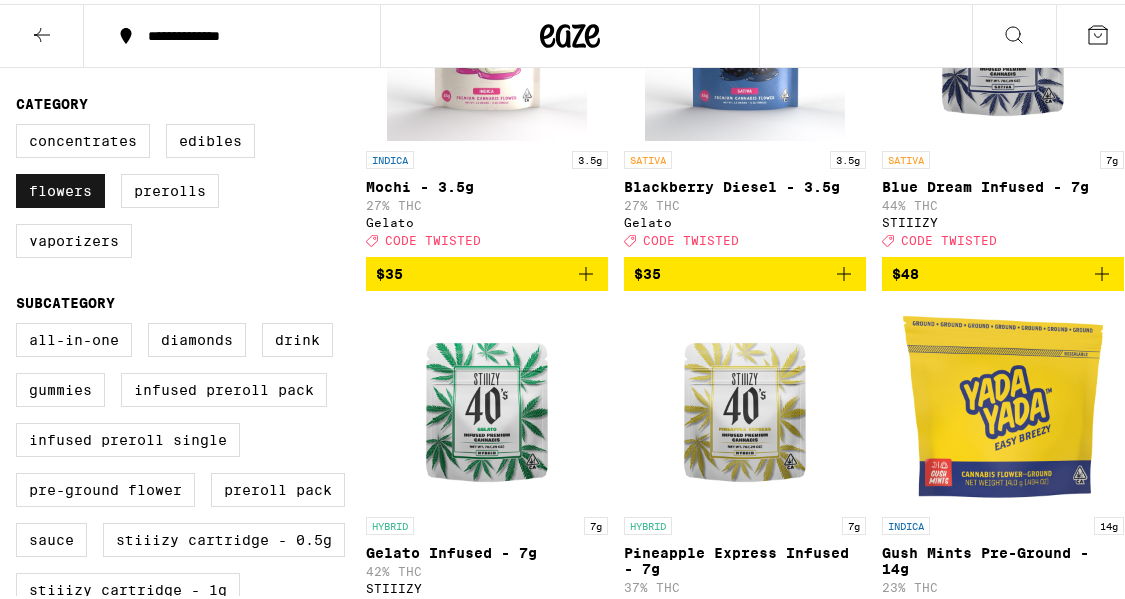 scroll, scrollTop: 337, scrollLeft: 0, axis: vertical 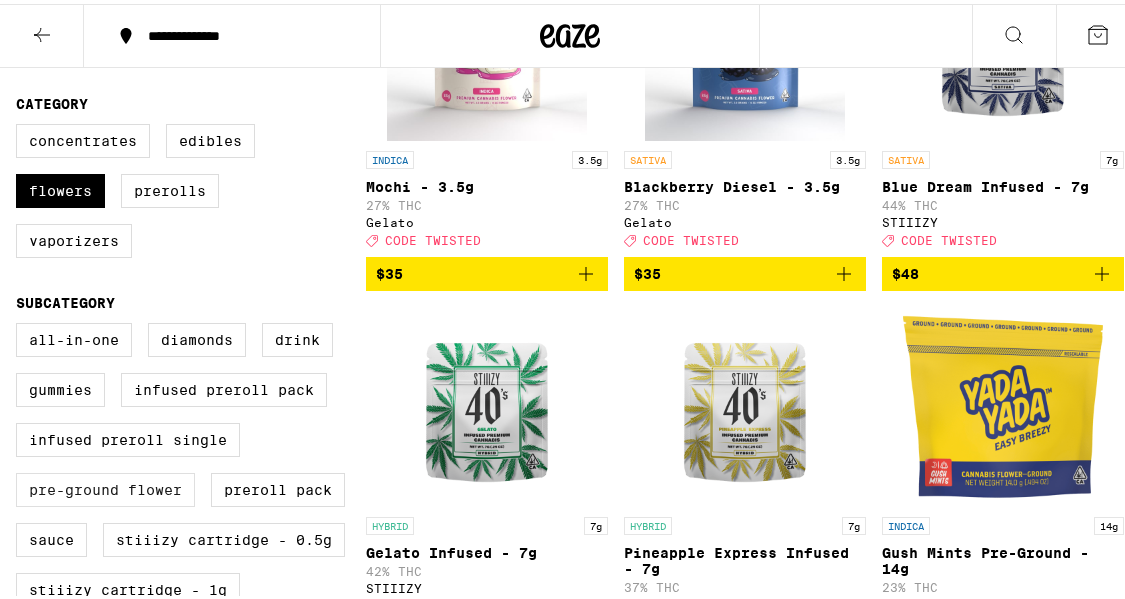 click on "Pre-ground Flower" at bounding box center (105, 486) 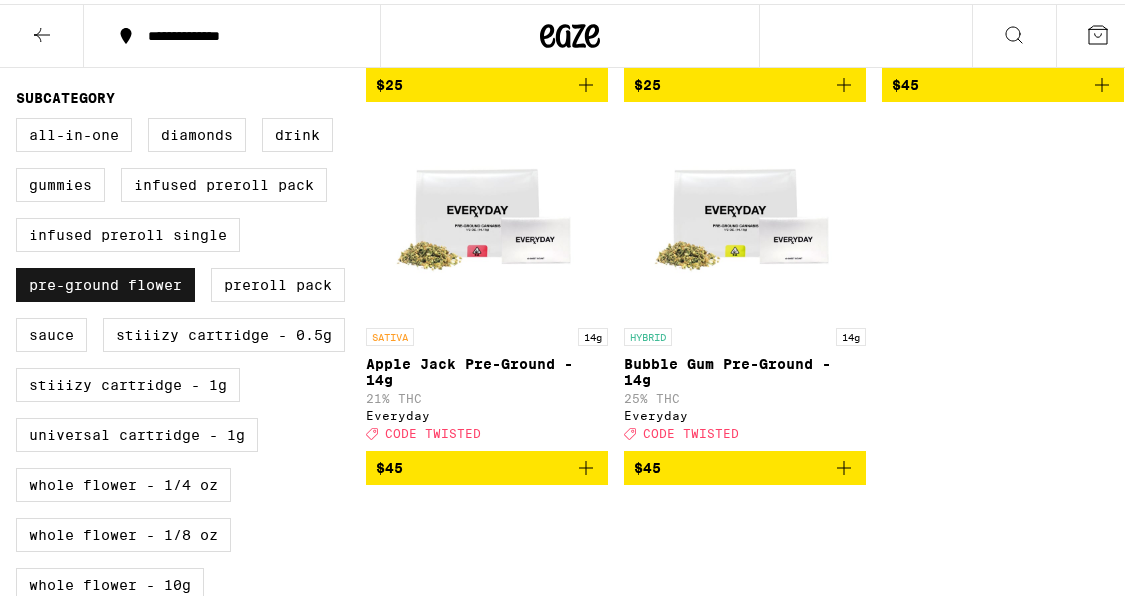 scroll, scrollTop: 542, scrollLeft: 0, axis: vertical 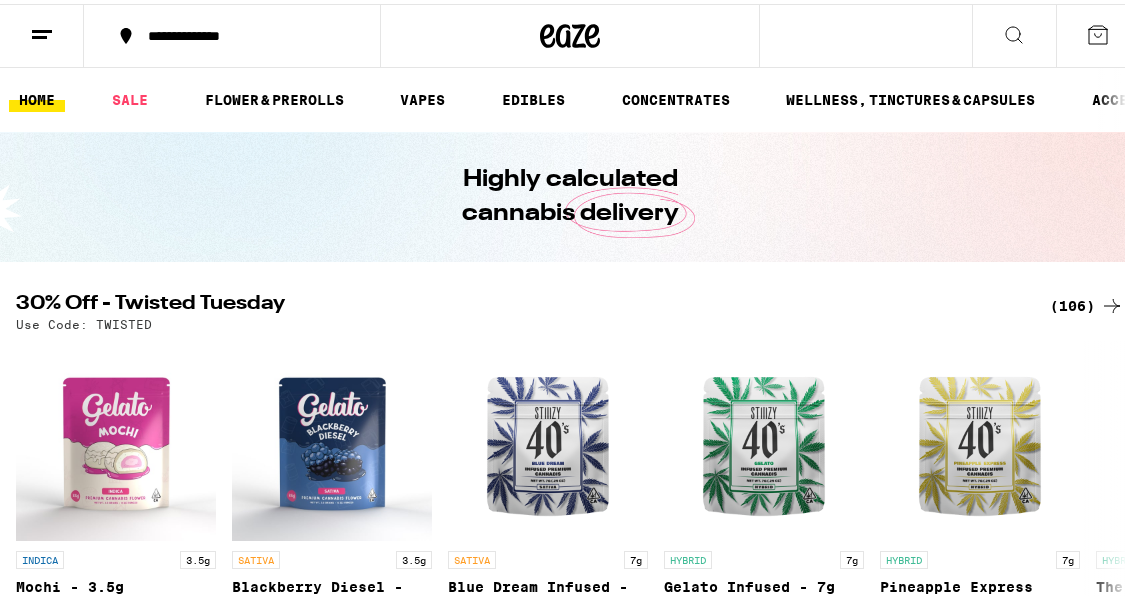 click on "(106)" at bounding box center [1087, 302] 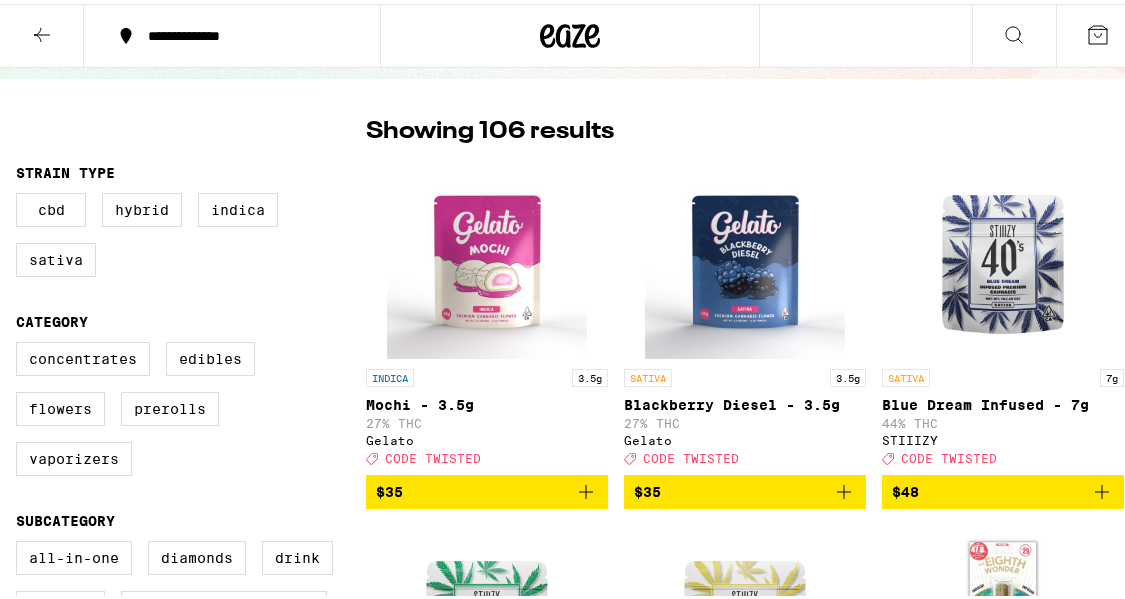 scroll, scrollTop: 0, scrollLeft: 0, axis: both 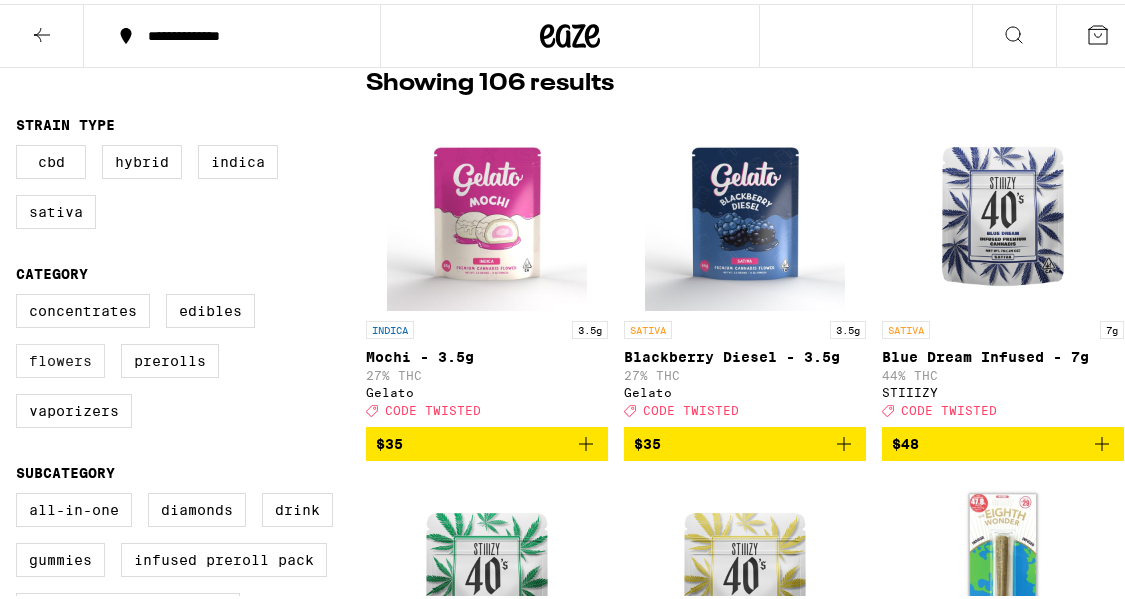 click on "Flowers" at bounding box center [60, 357] 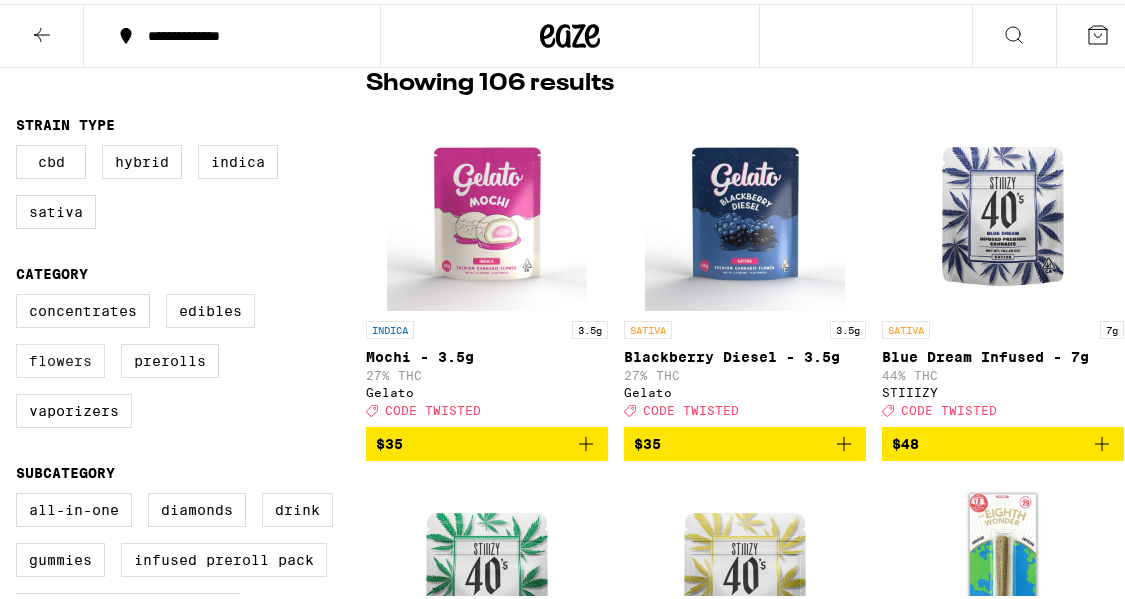 checkbox on "true" 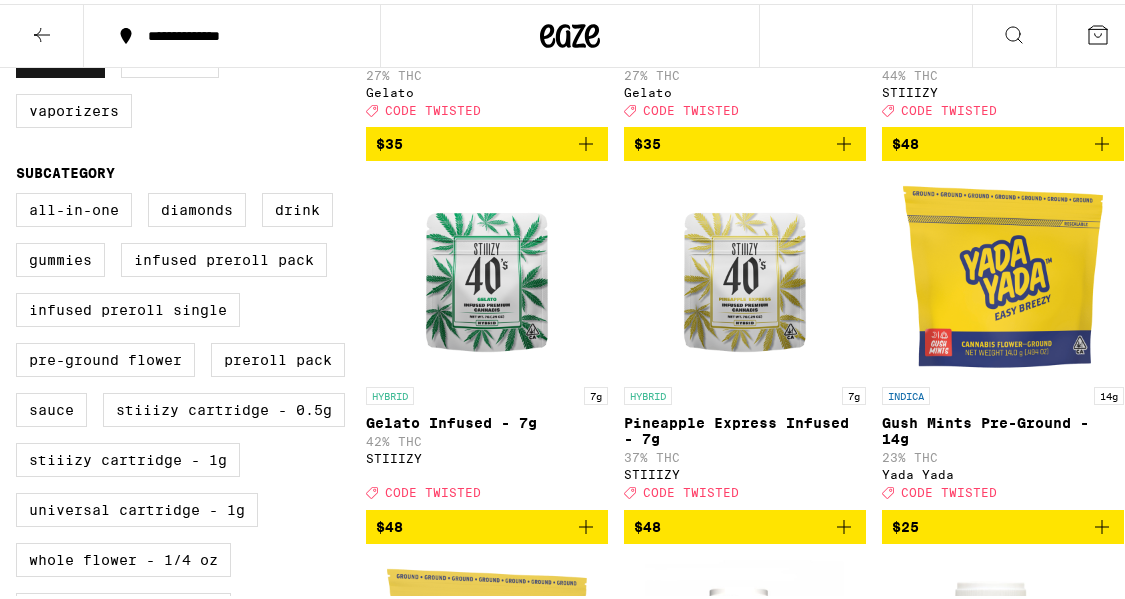 scroll, scrollTop: 477, scrollLeft: 0, axis: vertical 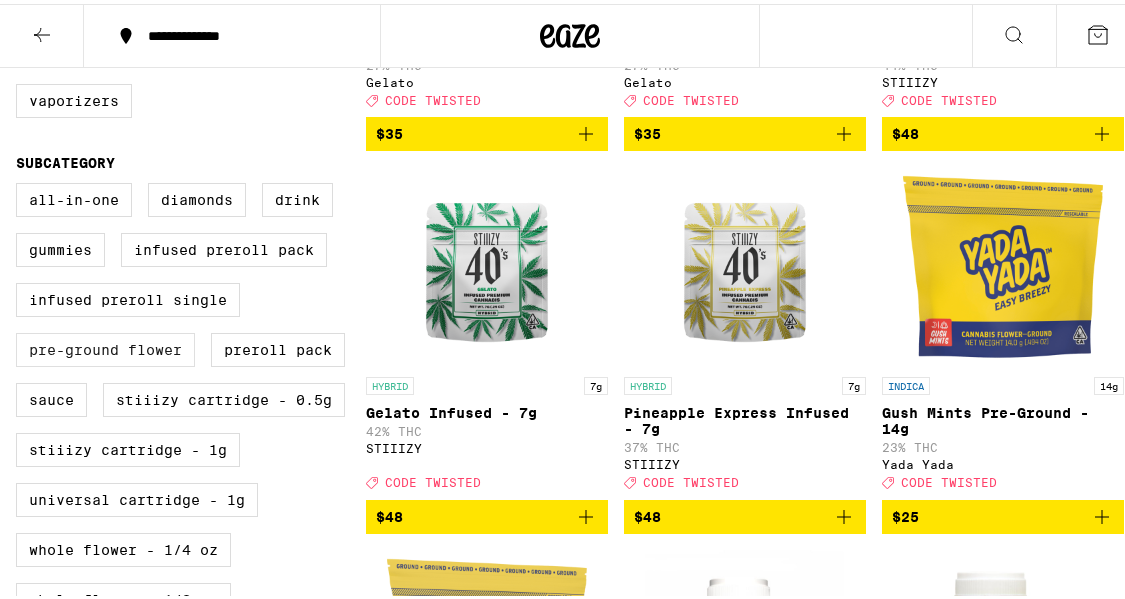 click on "Pre-ground Flower" at bounding box center [105, 346] 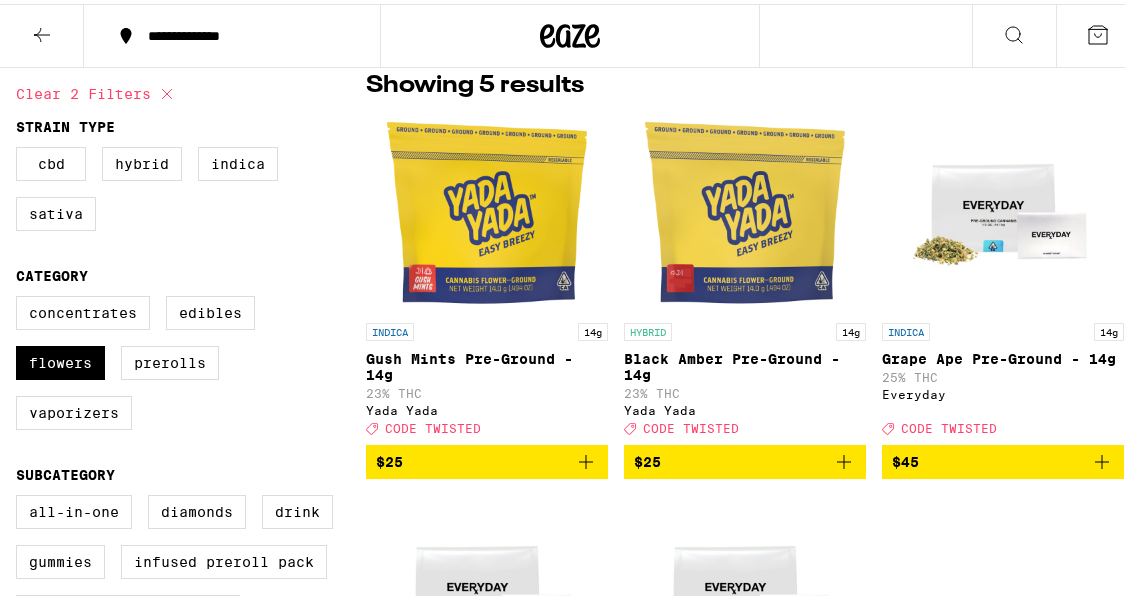 scroll, scrollTop: 170, scrollLeft: 0, axis: vertical 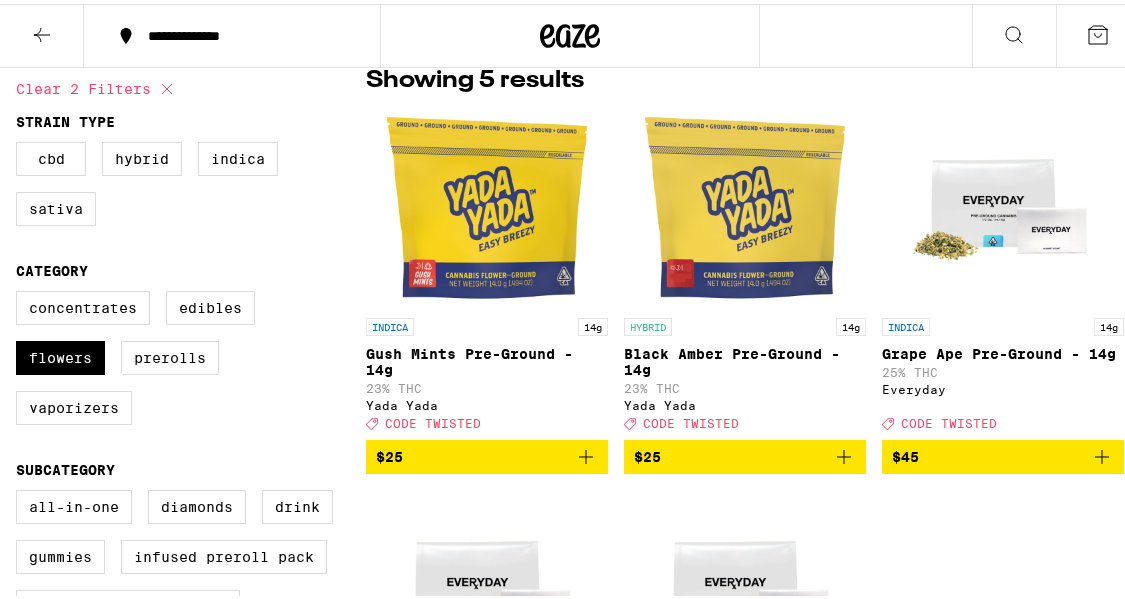 click 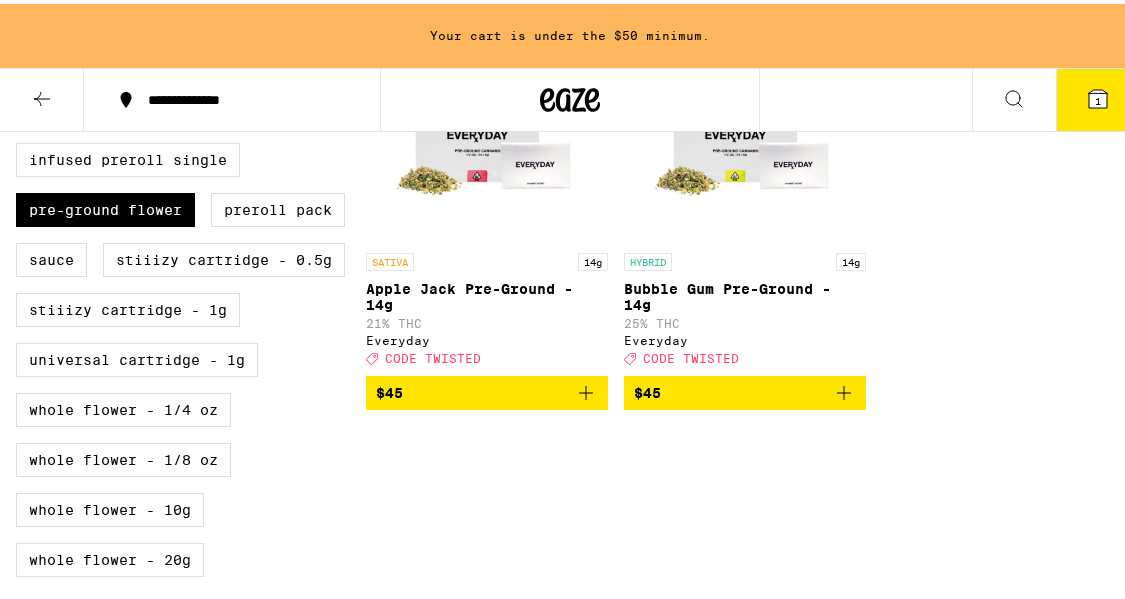 scroll, scrollTop: 682, scrollLeft: 0, axis: vertical 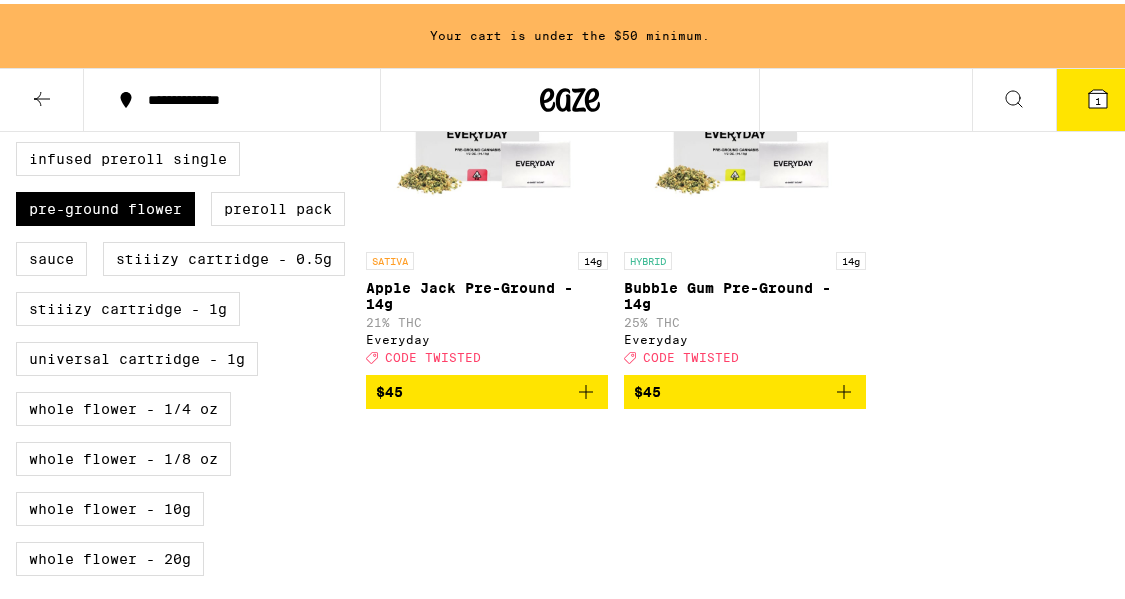 click 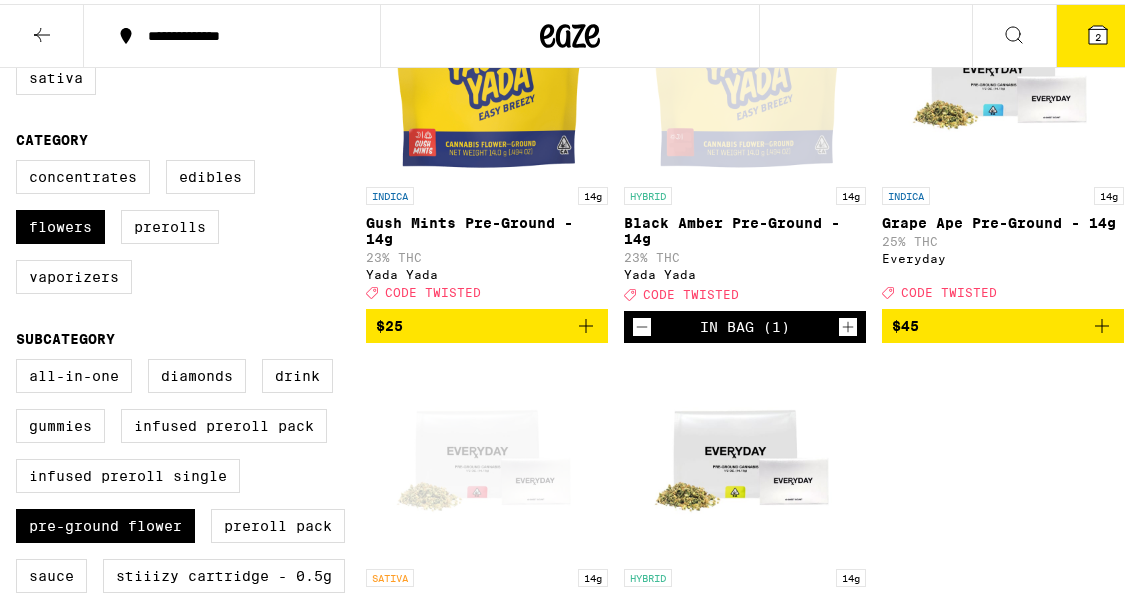 scroll, scrollTop: 300, scrollLeft: 0, axis: vertical 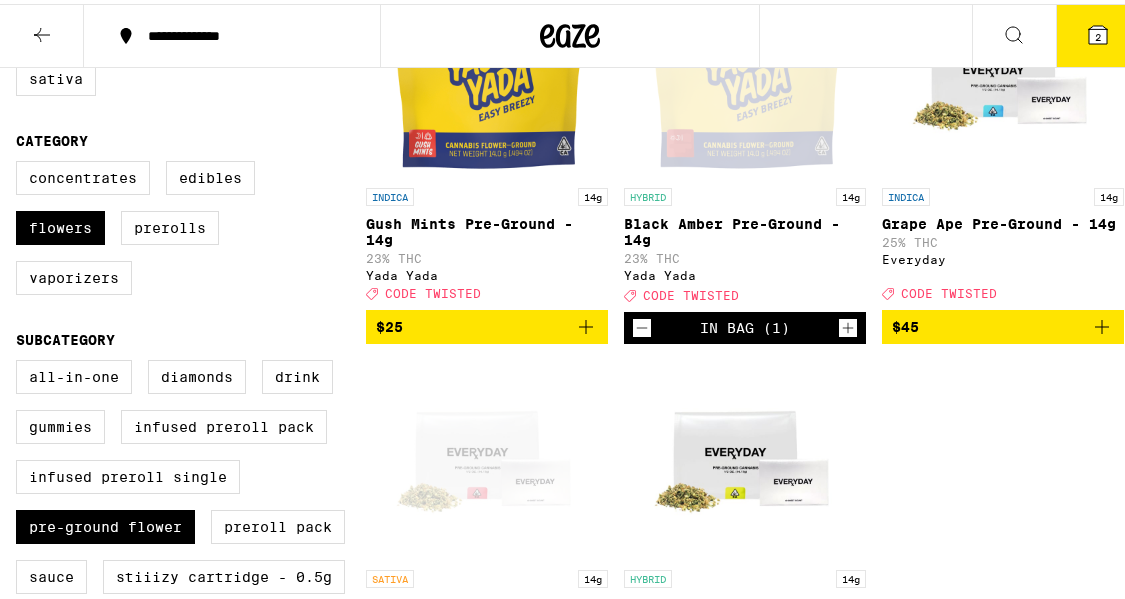 click on "$45" at bounding box center (1003, 323) 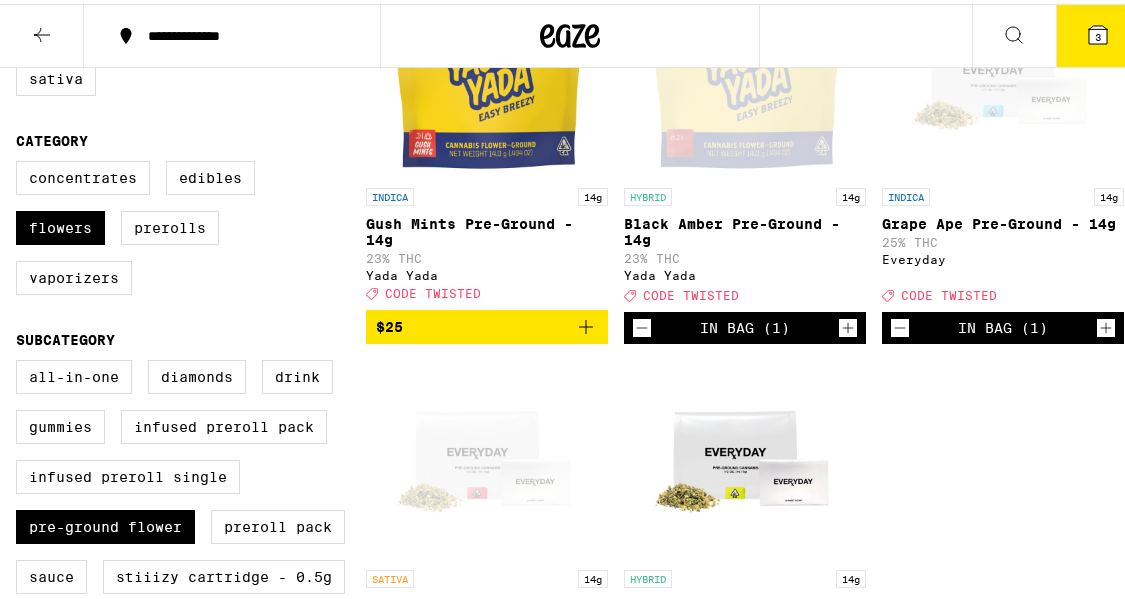 click on "3" at bounding box center (1098, 32) 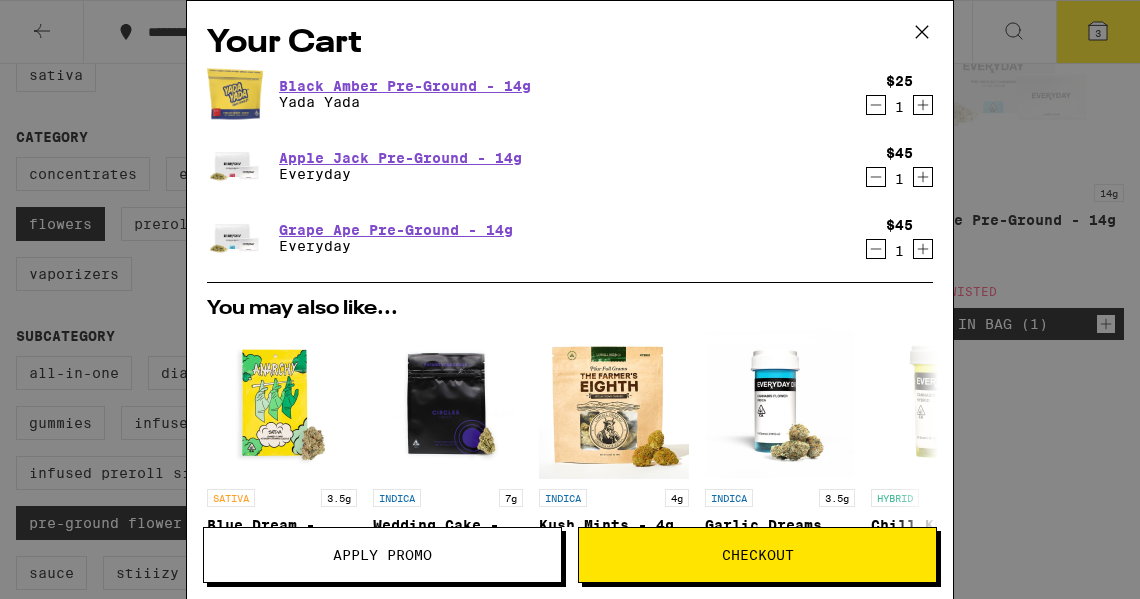 click 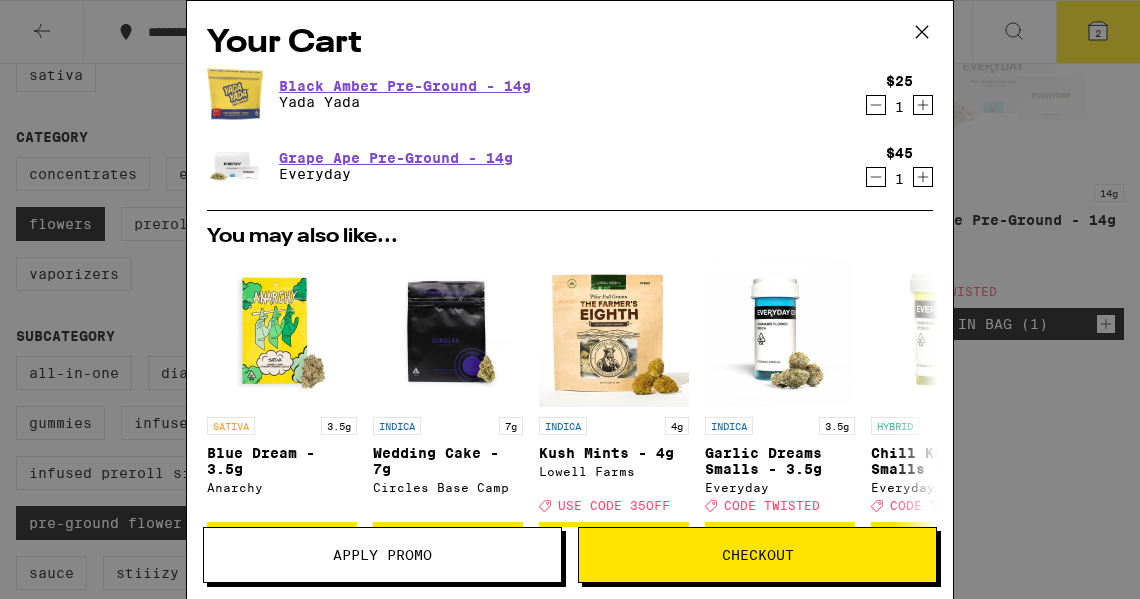 click on "Apply Promo" at bounding box center [382, 555] 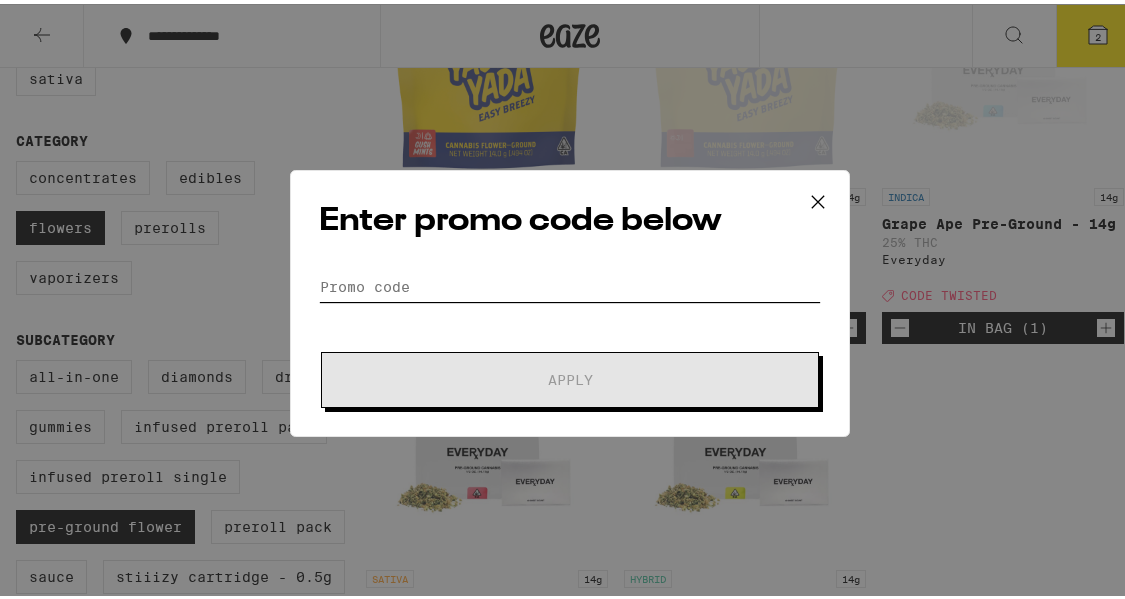 click on "Promo Code" at bounding box center (570, 283) 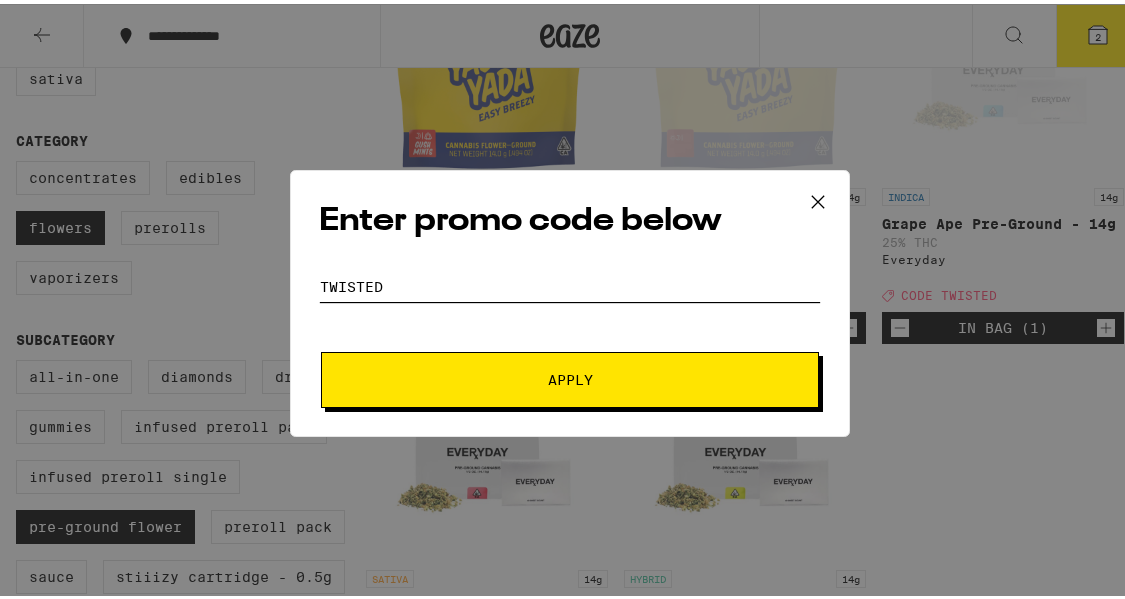 type on "TWISTED" 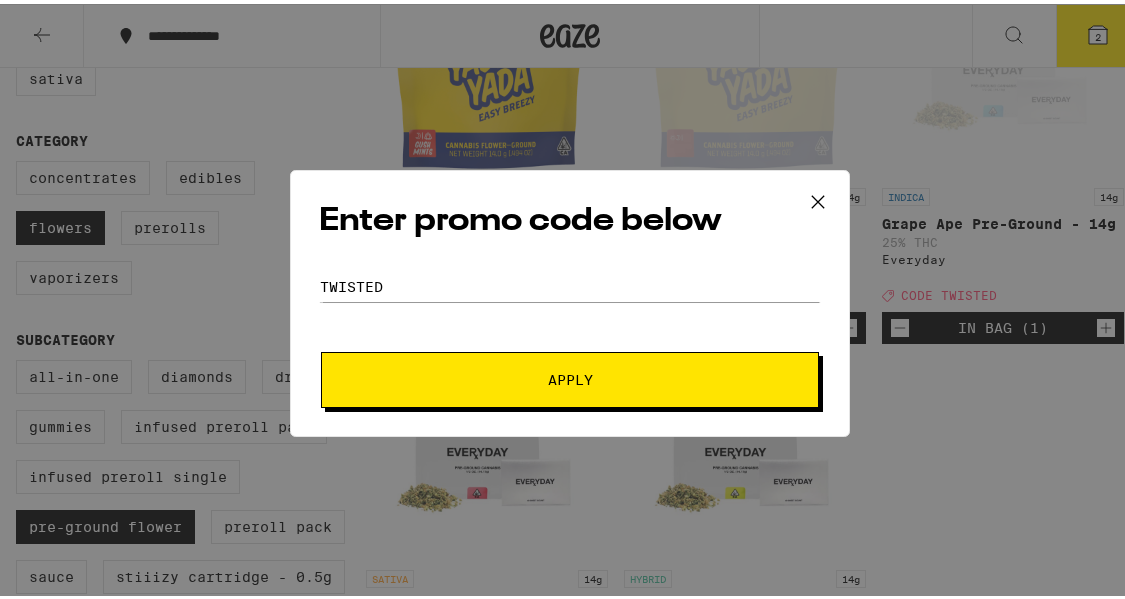 click on "Apply" at bounding box center (570, 376) 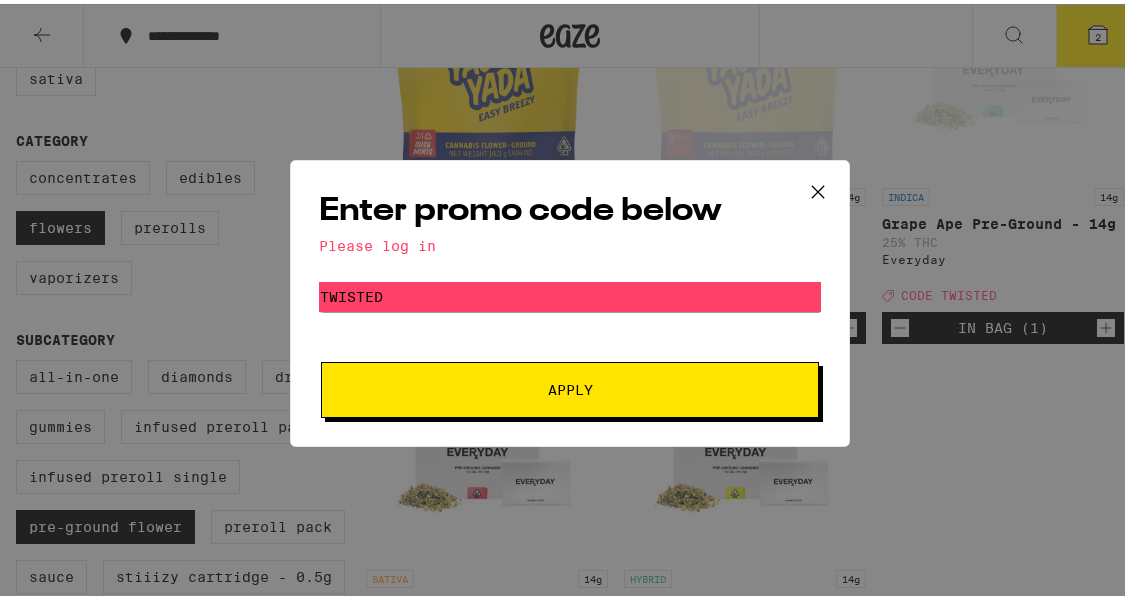 click on "Please log in" at bounding box center (570, 242) 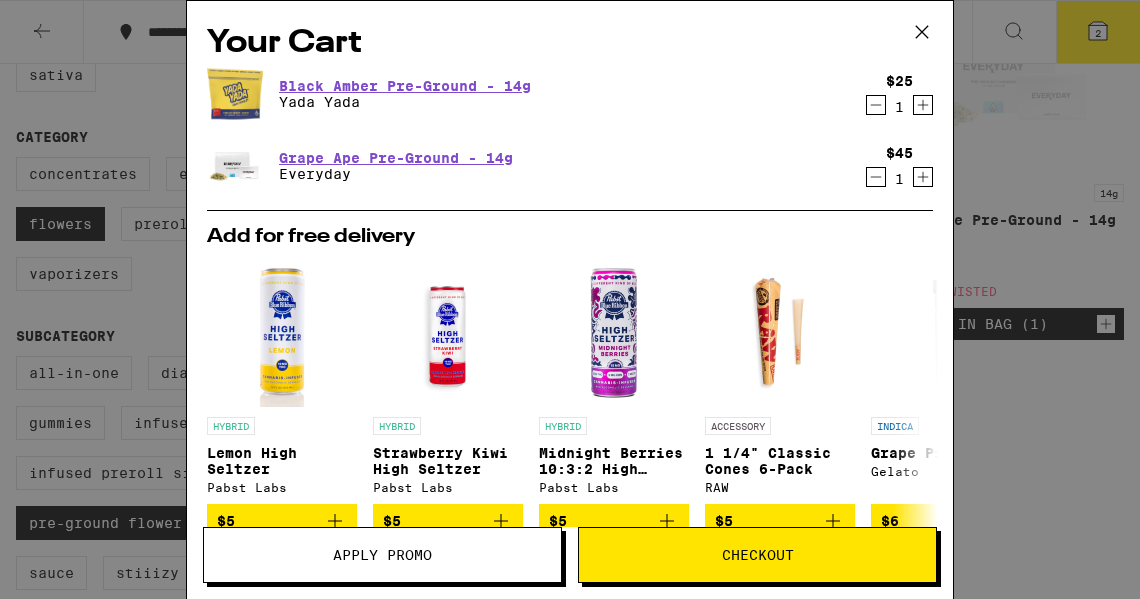 click 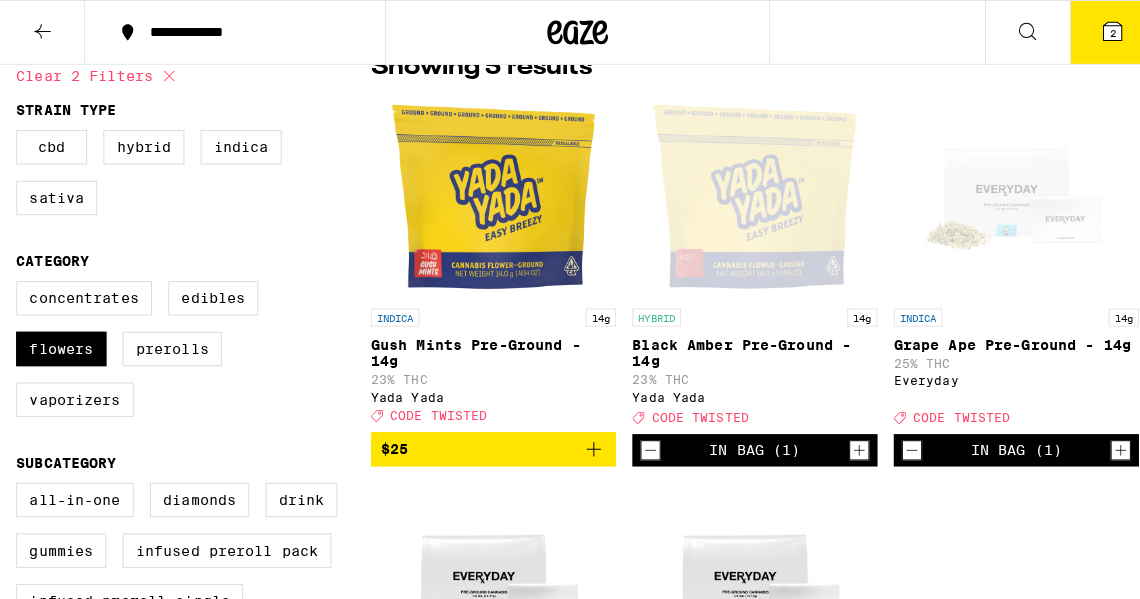 scroll, scrollTop: 0, scrollLeft: 0, axis: both 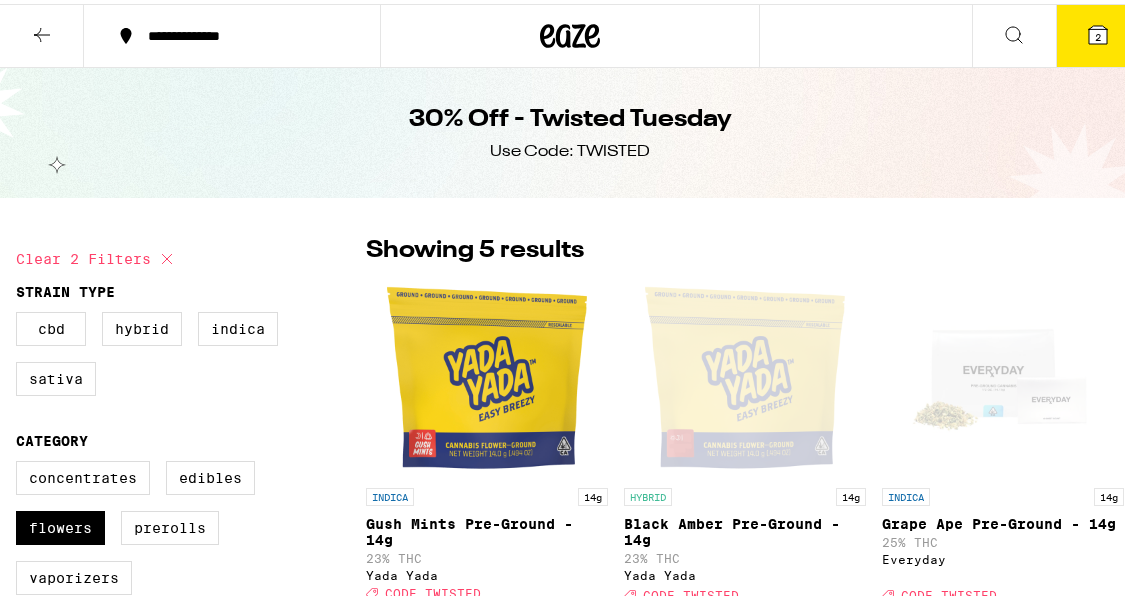 click 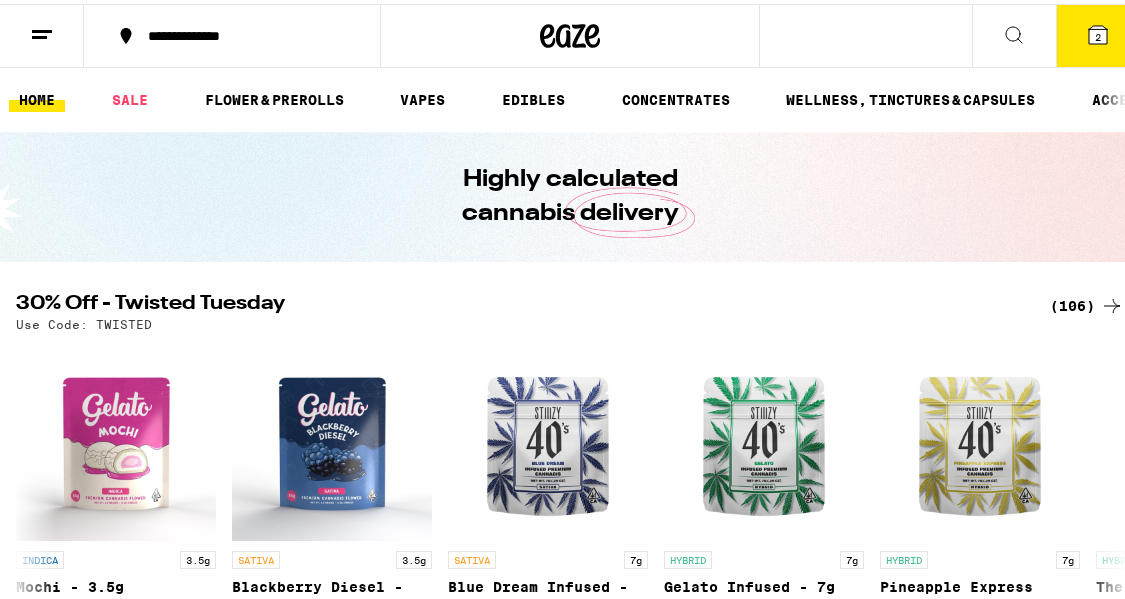click 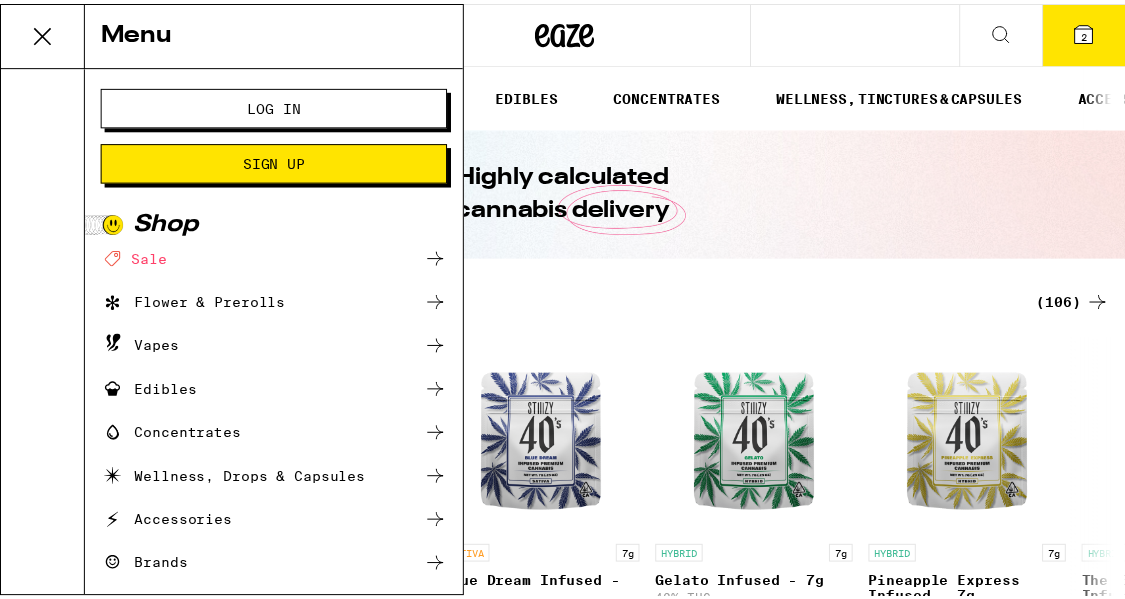 scroll, scrollTop: 0, scrollLeft: 0, axis: both 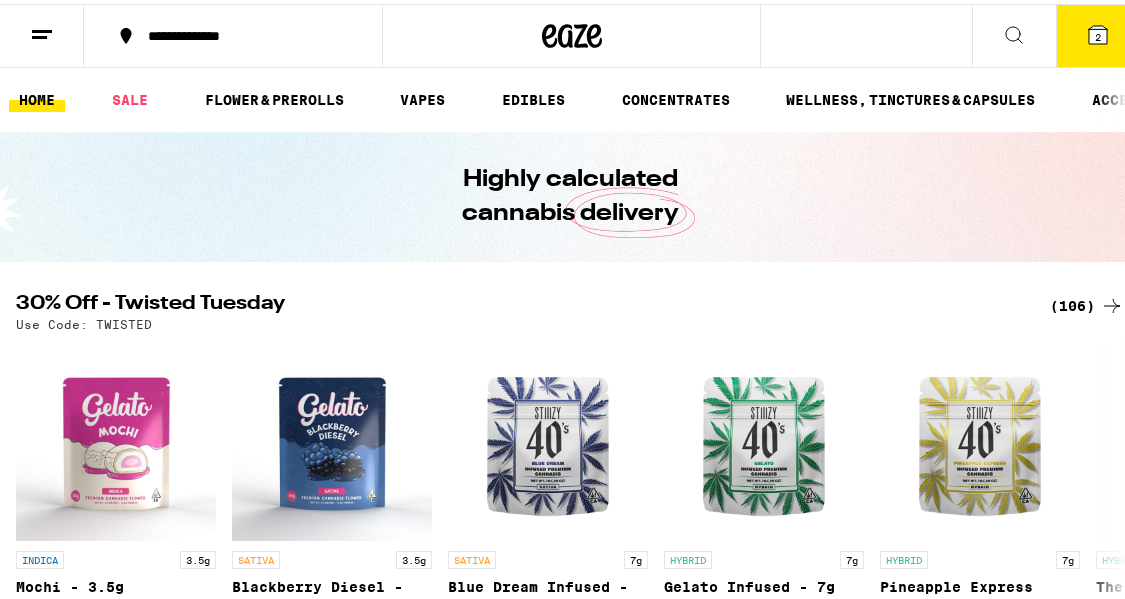 click on "Menu Log In Sign Up Shop Deal Created with Sketch. Sale Flower & Prerolls Vapes Edibles Concentrates Wellness, Drops & Capsules Accessories Brands Help Blog v  19.41.0" at bounding box center [570, 299] 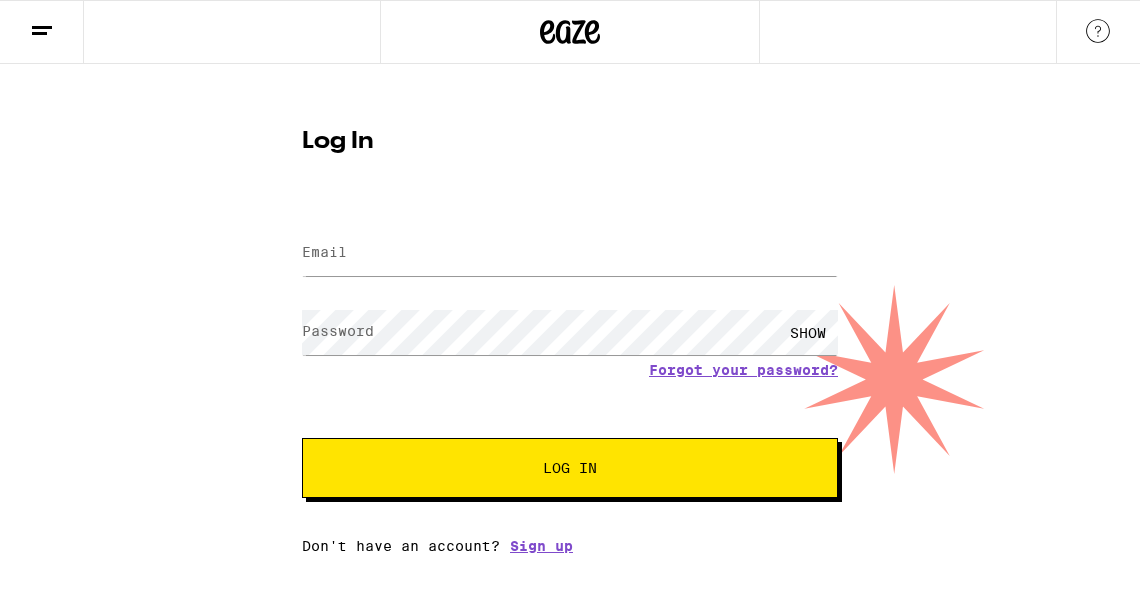 scroll, scrollTop: 0, scrollLeft: 0, axis: both 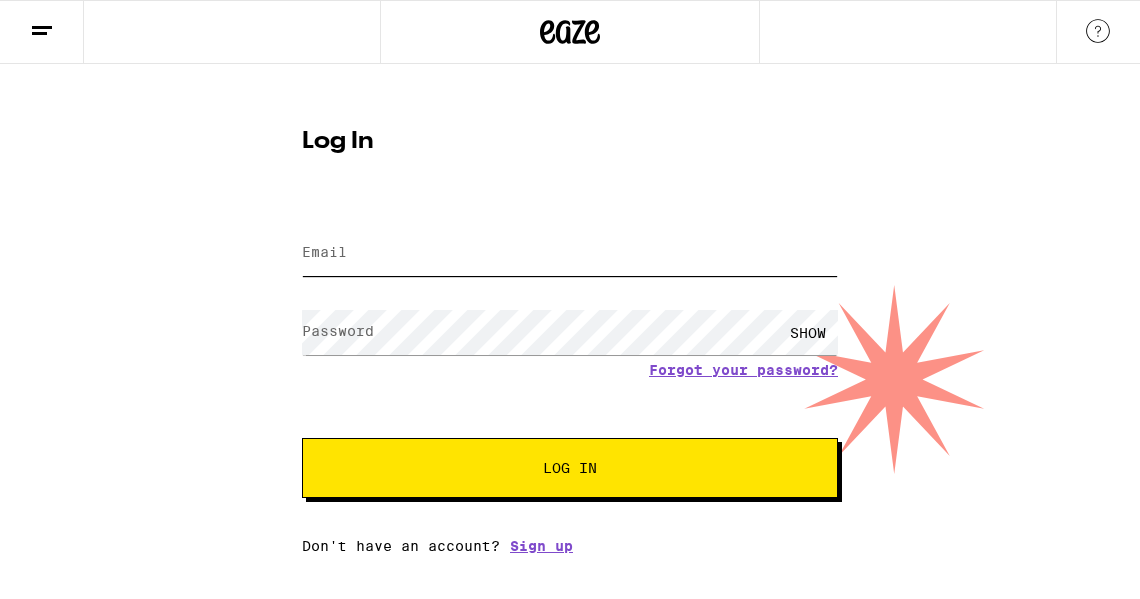 type on "[EMAIL]" 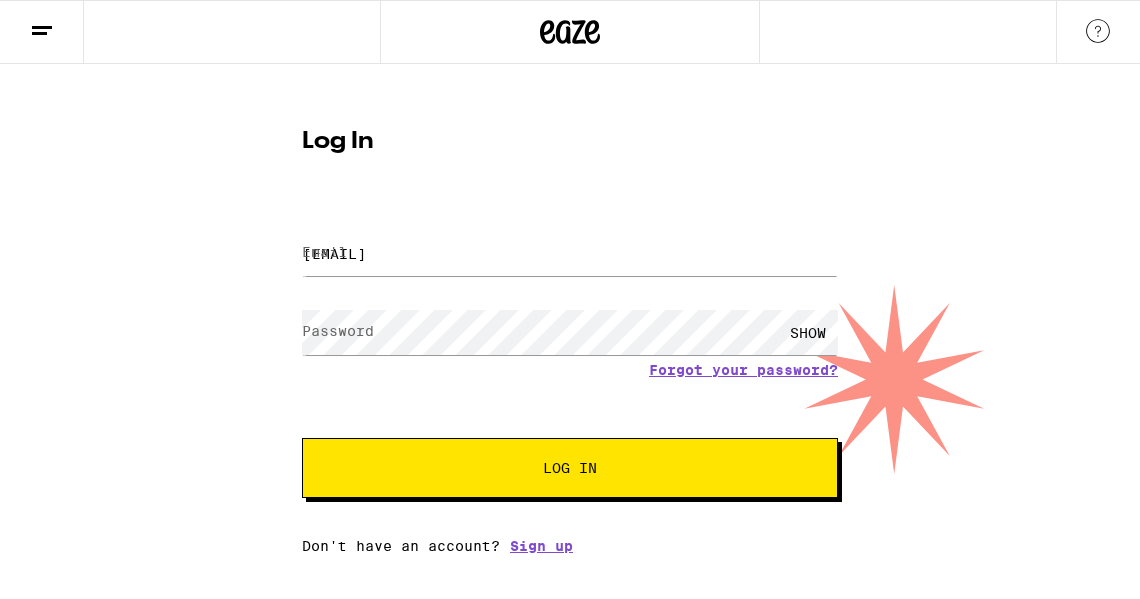 click on "Log In" at bounding box center (570, 468) 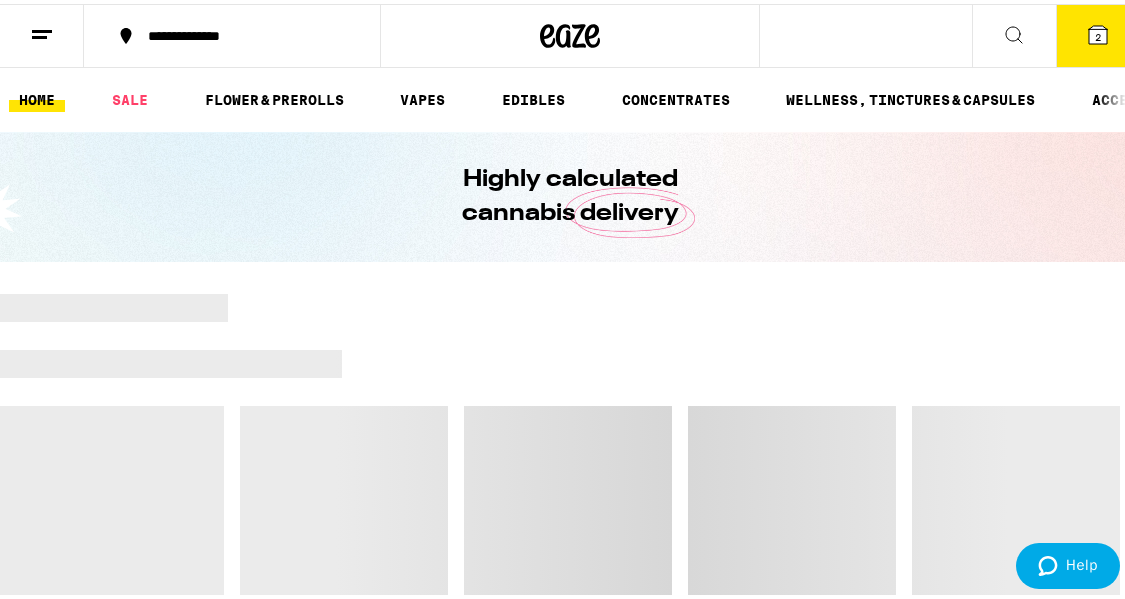 scroll, scrollTop: 0, scrollLeft: 0, axis: both 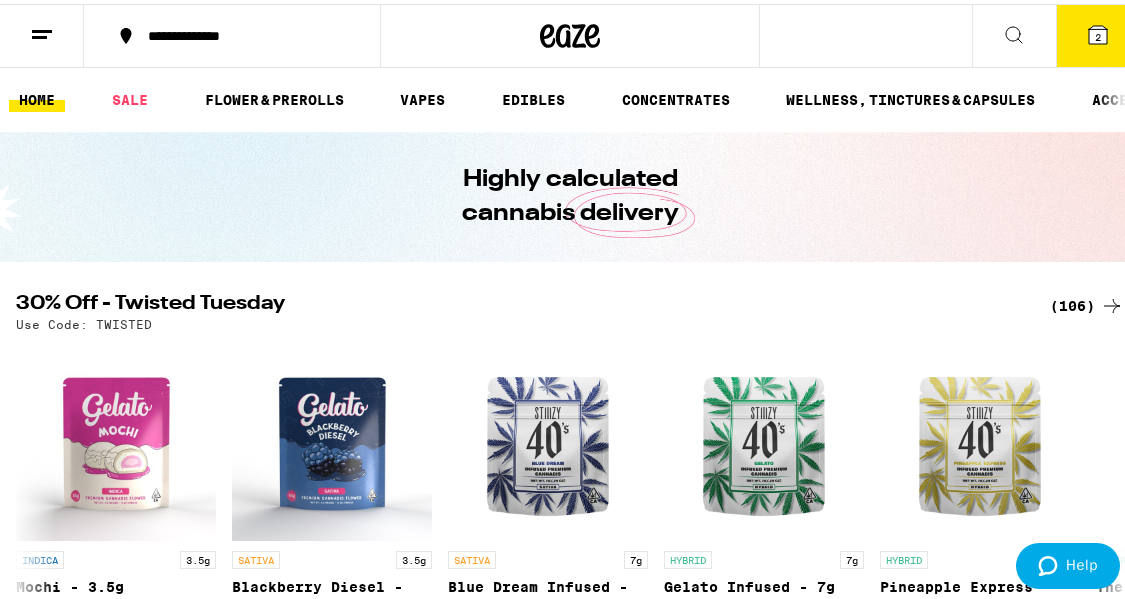 click 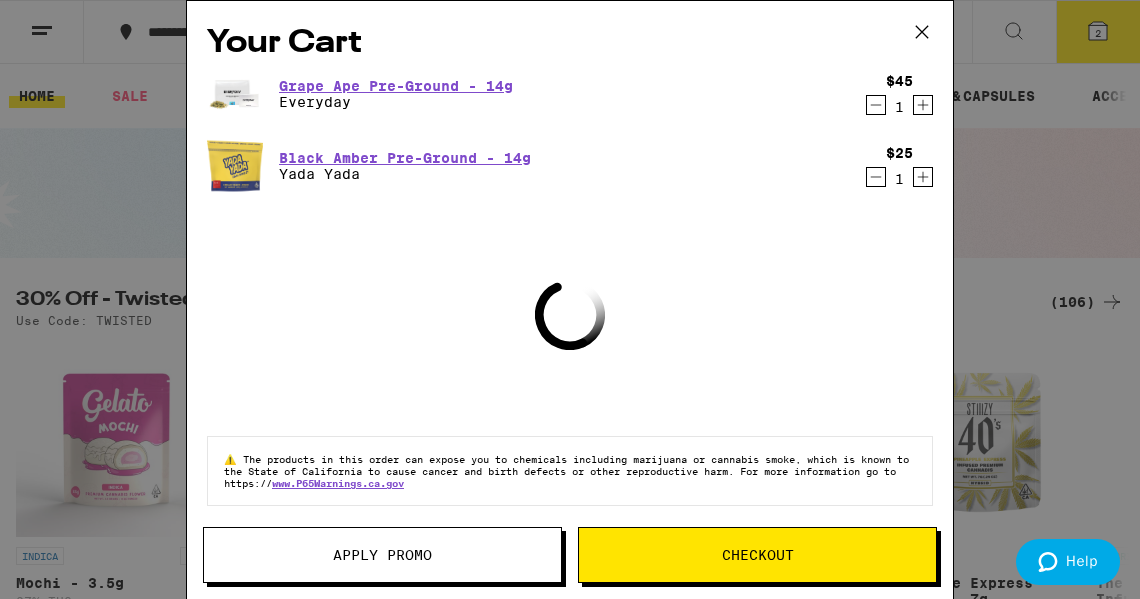 click on "Apply Promo" at bounding box center [382, 555] 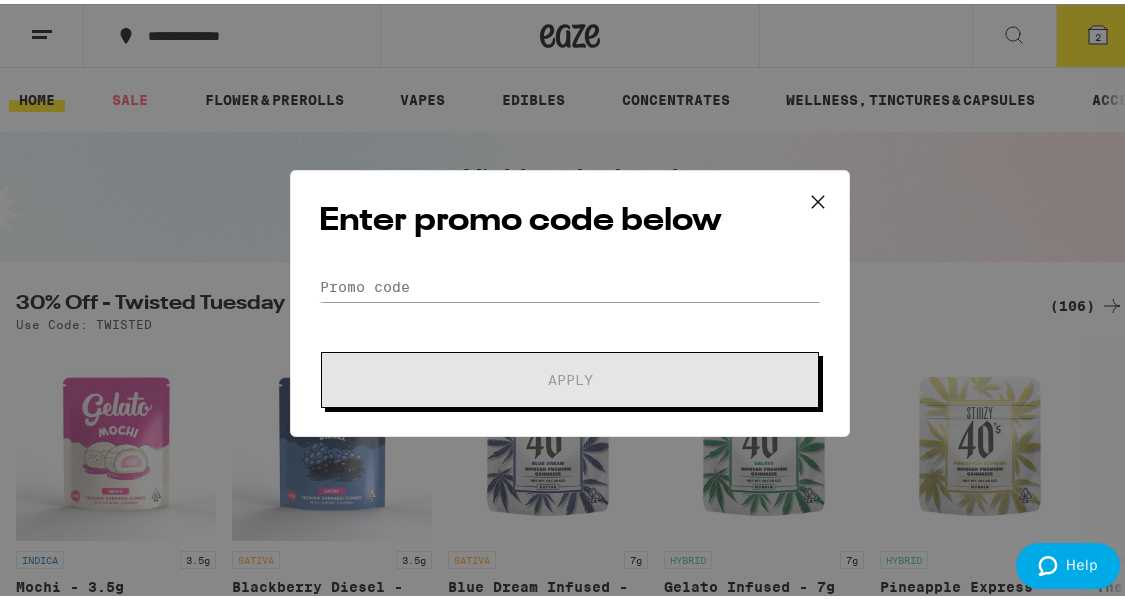 scroll, scrollTop: 0, scrollLeft: 0, axis: both 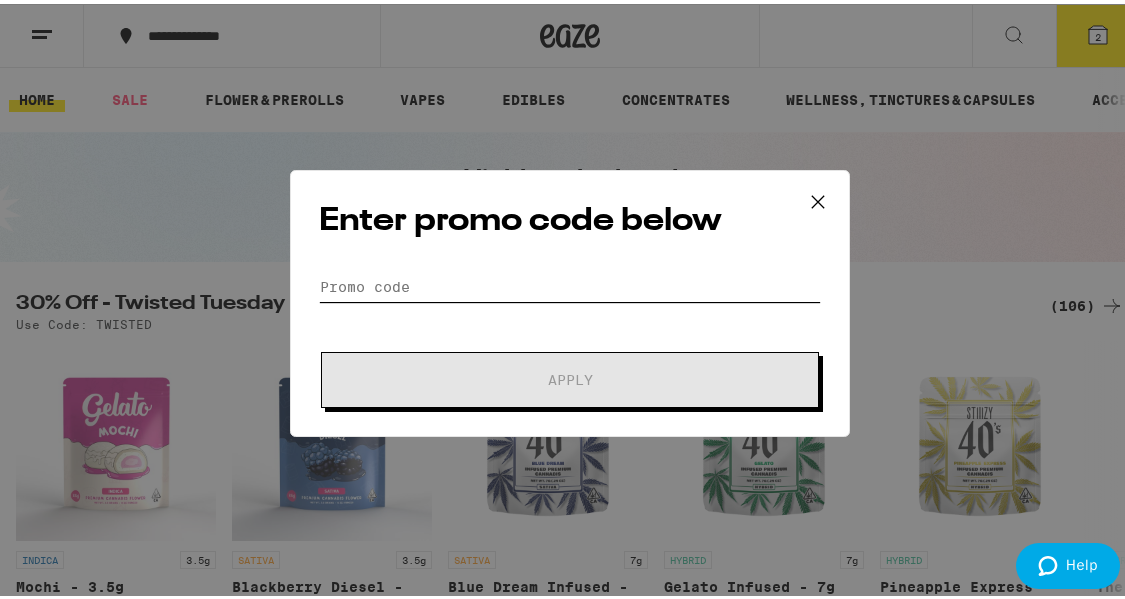 click on "Promo Code" at bounding box center [570, 283] 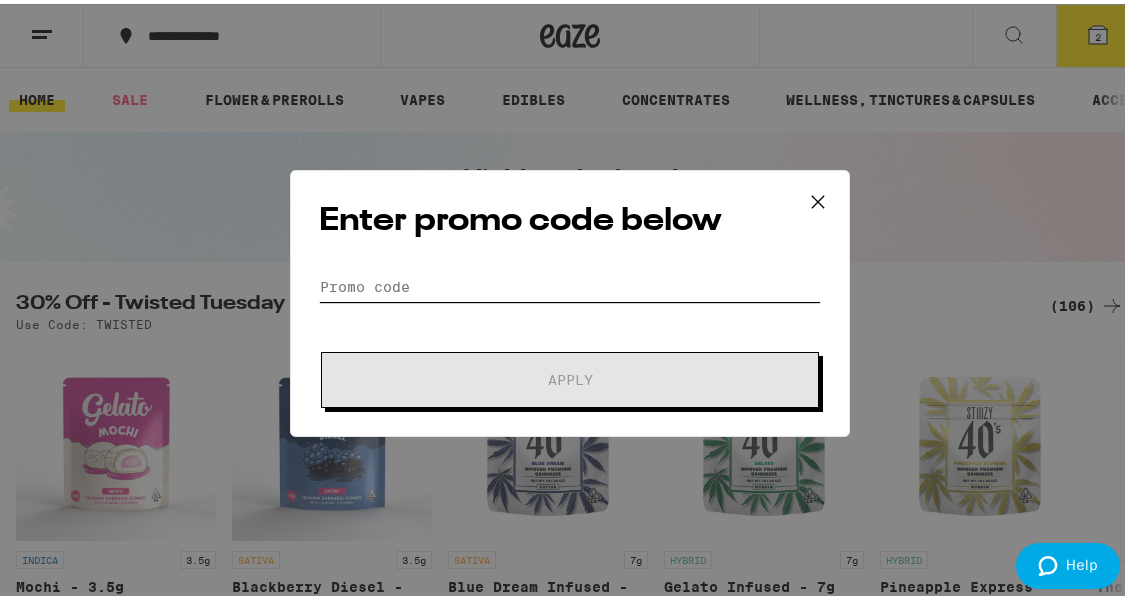 type on "Y" 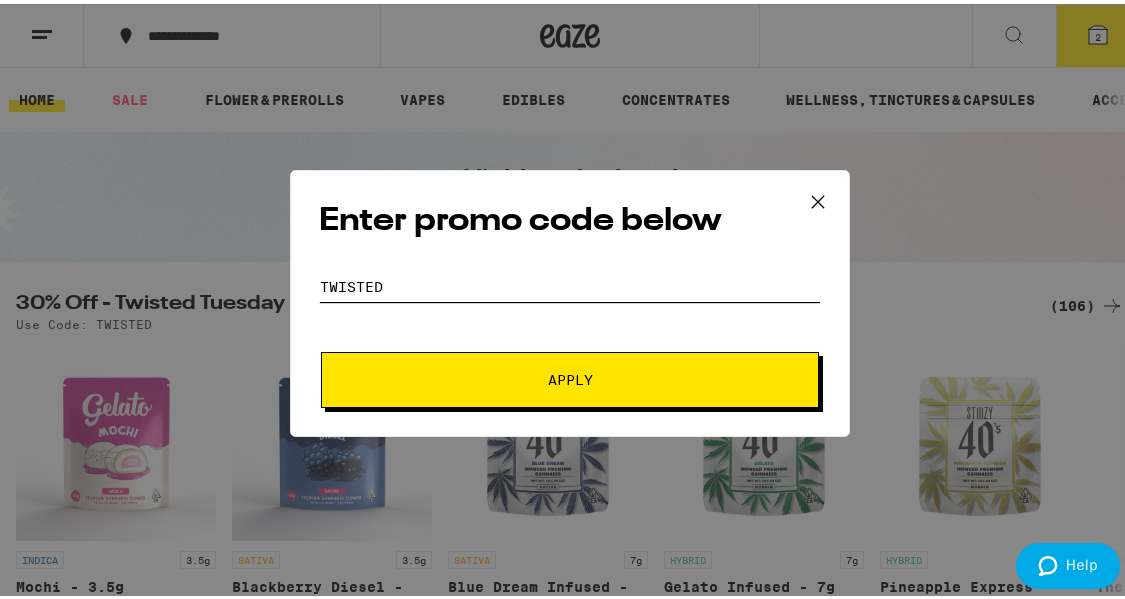 type on "TWISTED" 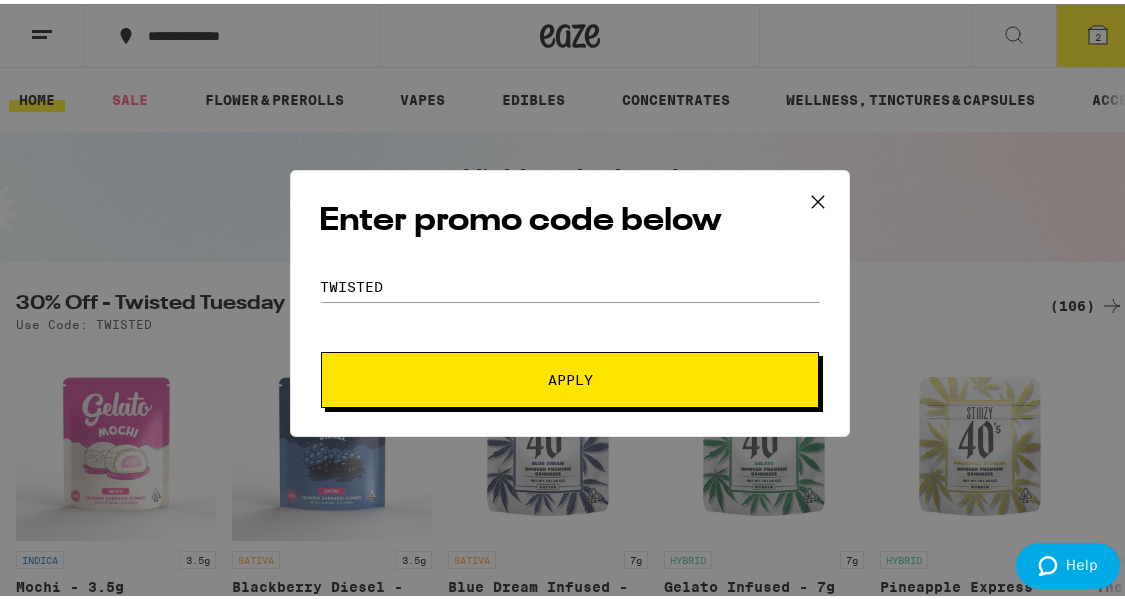 click on "Apply" at bounding box center [570, 376] 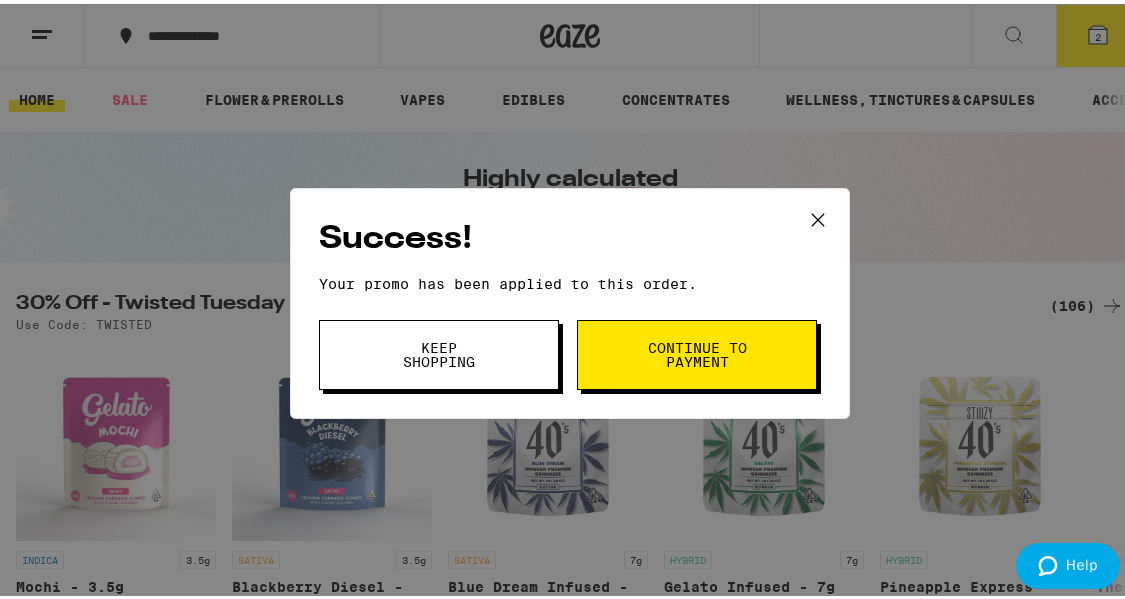 click on "Continue to payment" at bounding box center [697, 351] 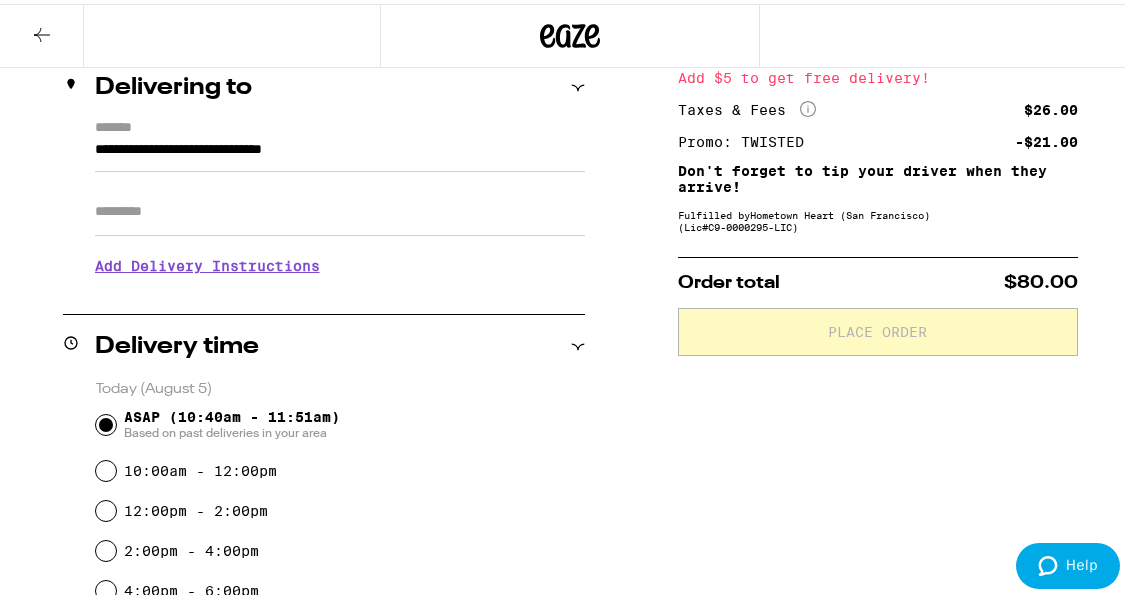 scroll, scrollTop: 243, scrollLeft: 0, axis: vertical 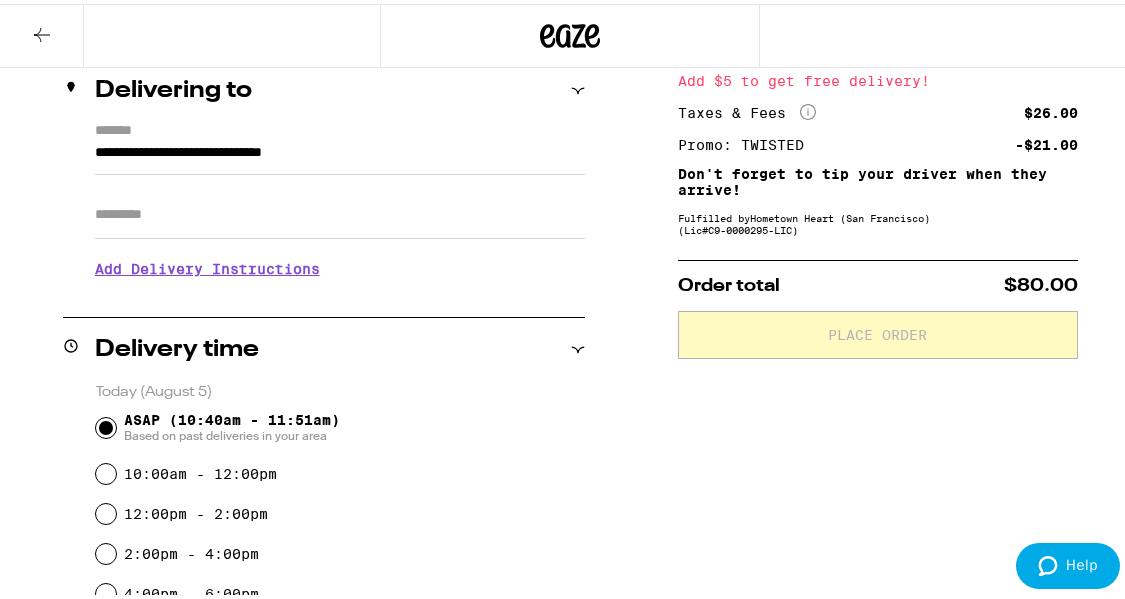 click on "Apt/Suite" at bounding box center [340, 211] 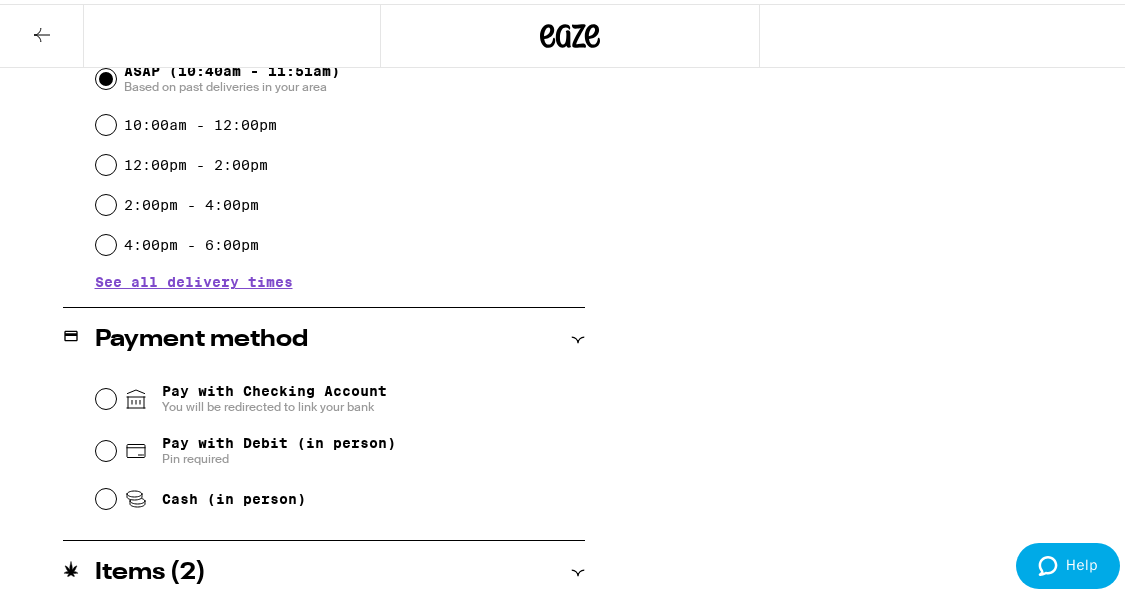 scroll, scrollTop: 595, scrollLeft: 0, axis: vertical 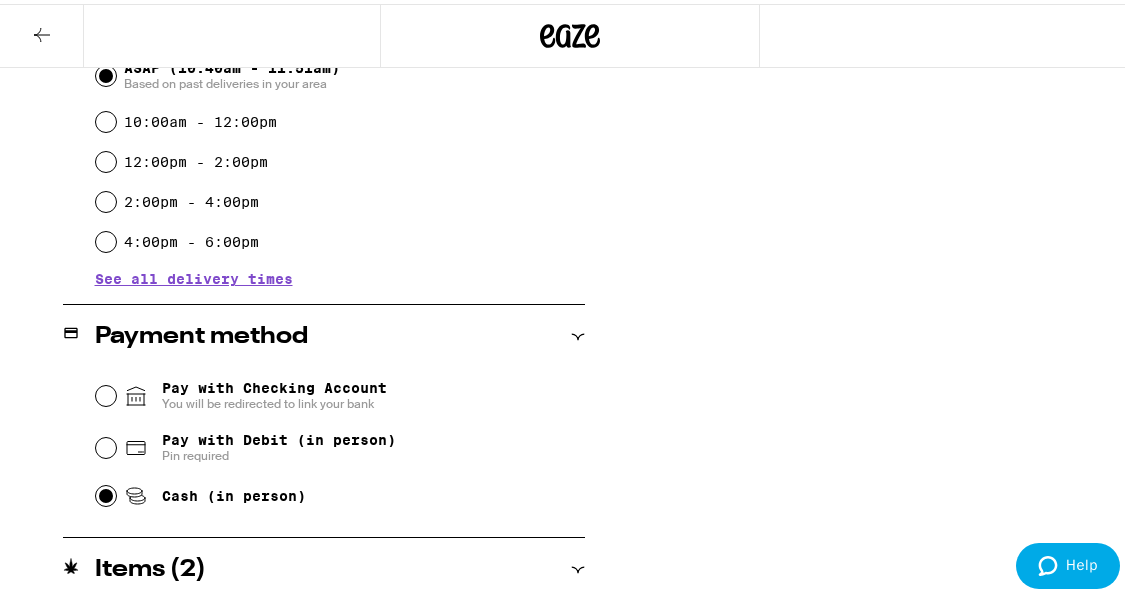 click on "Cash (in person)" at bounding box center [106, 492] 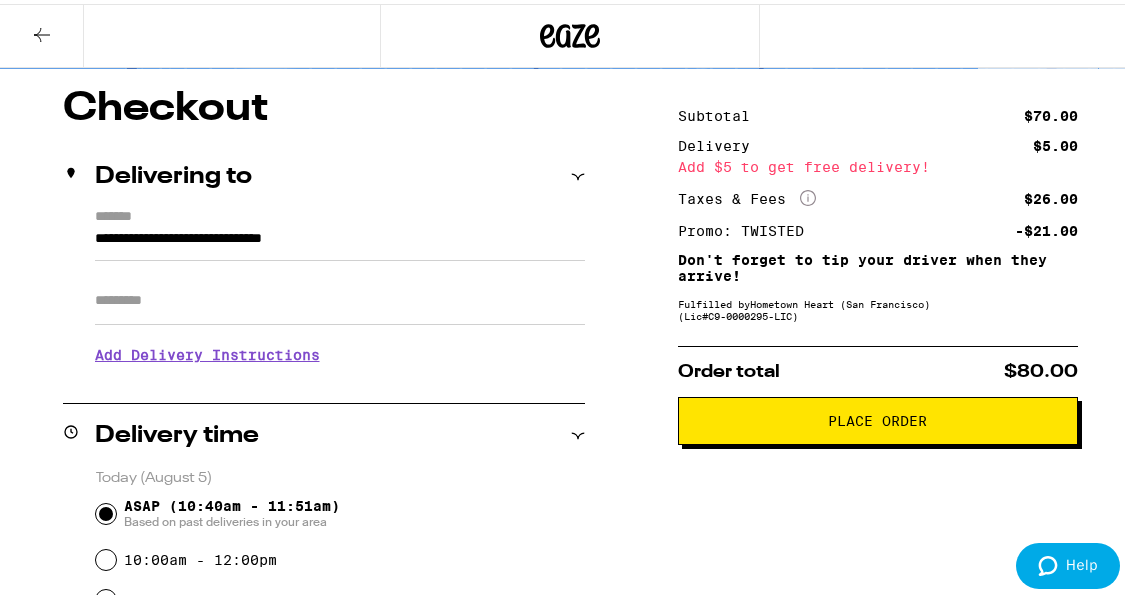scroll, scrollTop: 160, scrollLeft: 0, axis: vertical 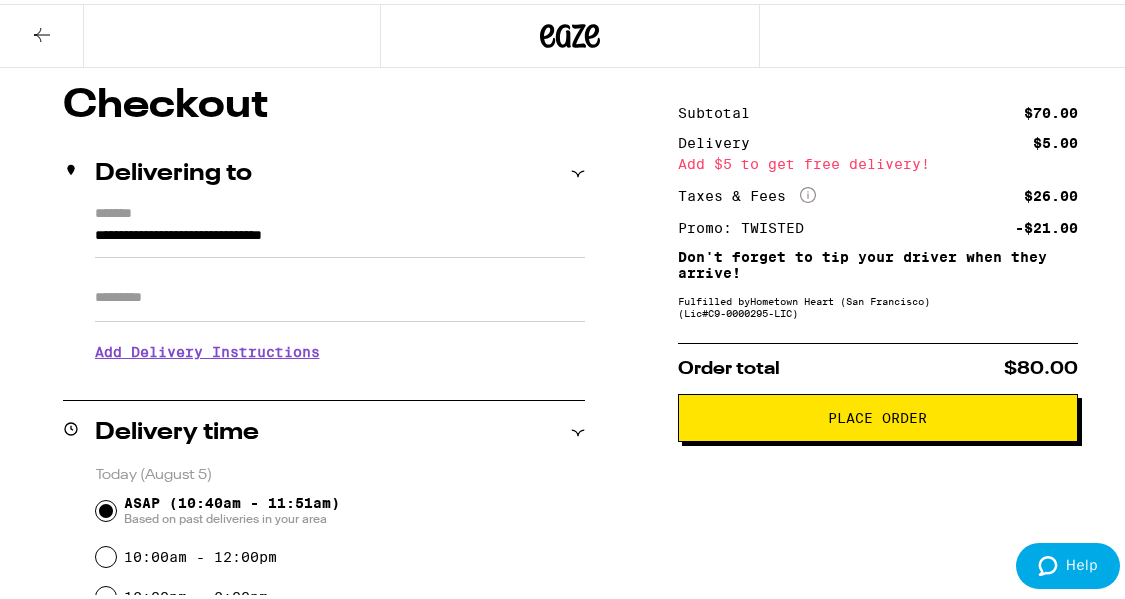 click on "Place Order" at bounding box center (877, 414) 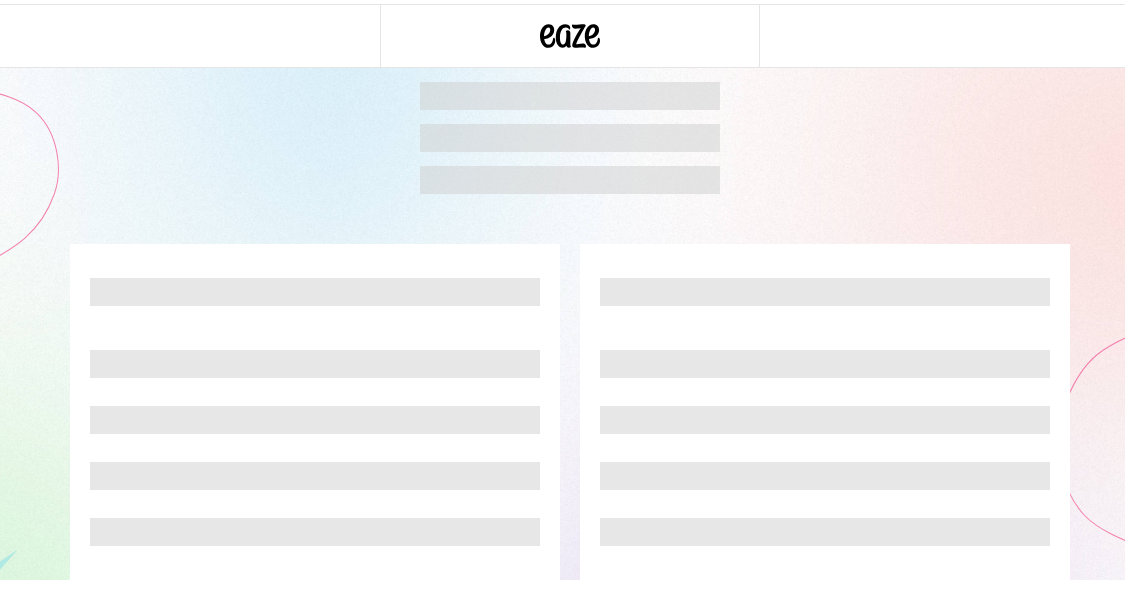 scroll, scrollTop: 0, scrollLeft: 0, axis: both 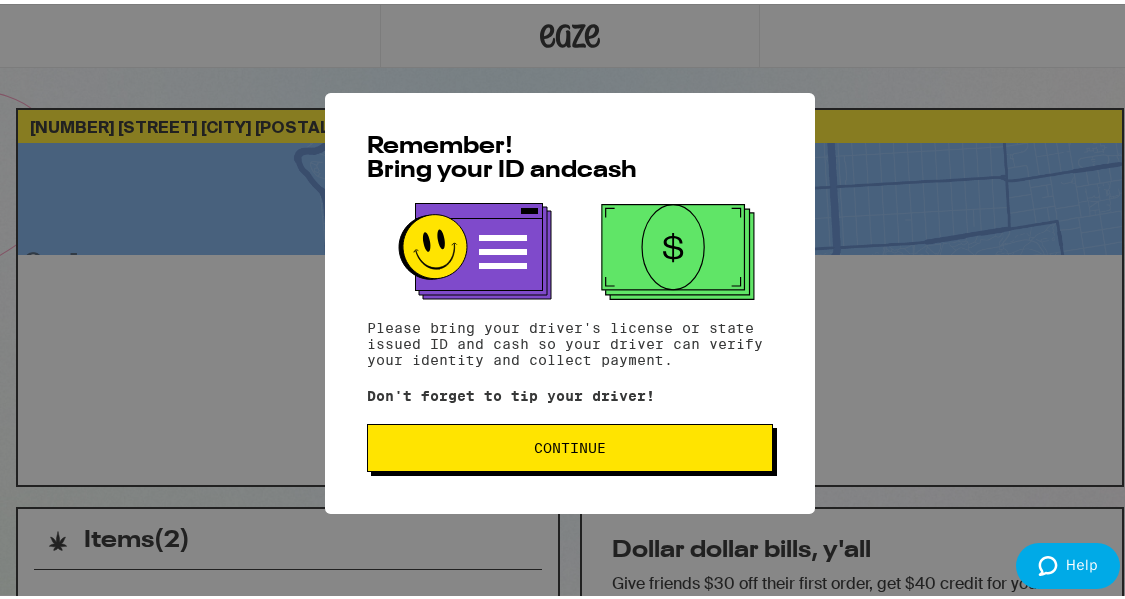 click on "Continue" at bounding box center (570, 444) 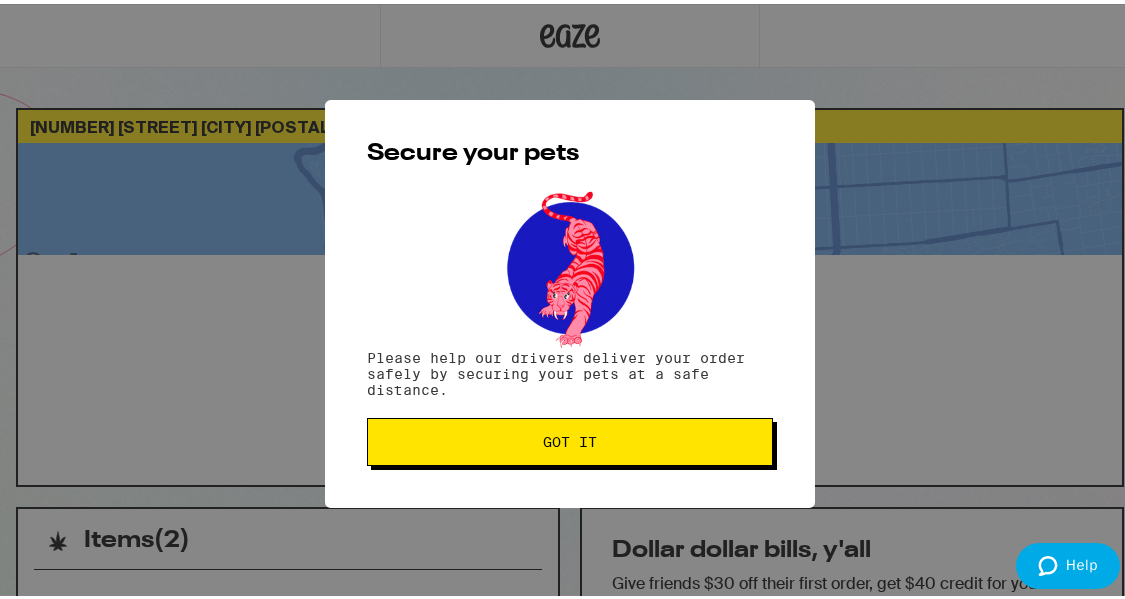 click on "Got it" at bounding box center [570, 438] 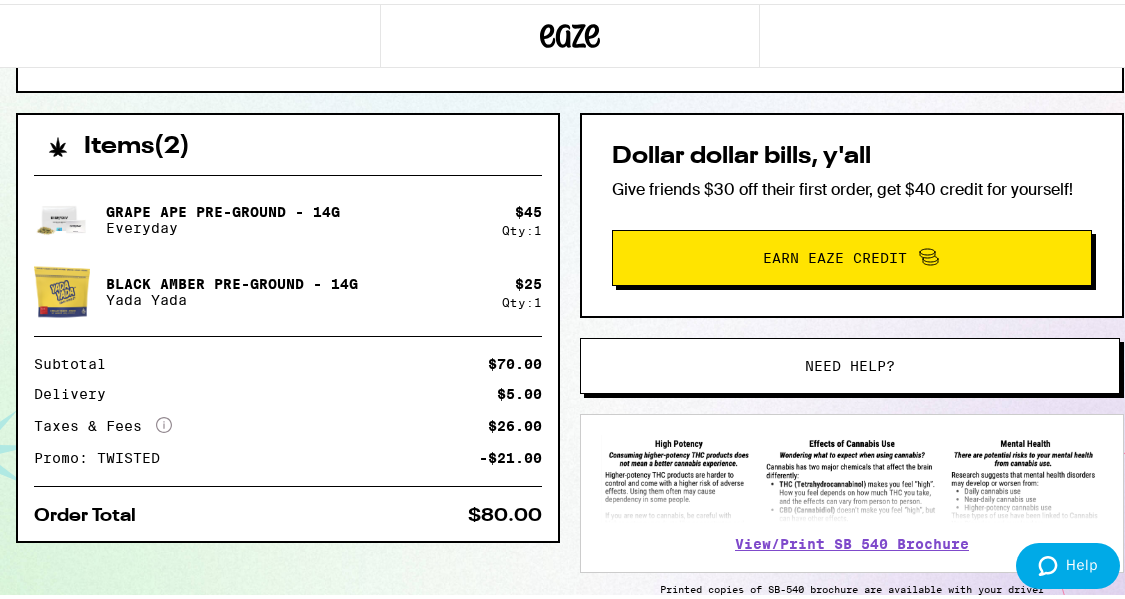scroll, scrollTop: 391, scrollLeft: 0, axis: vertical 